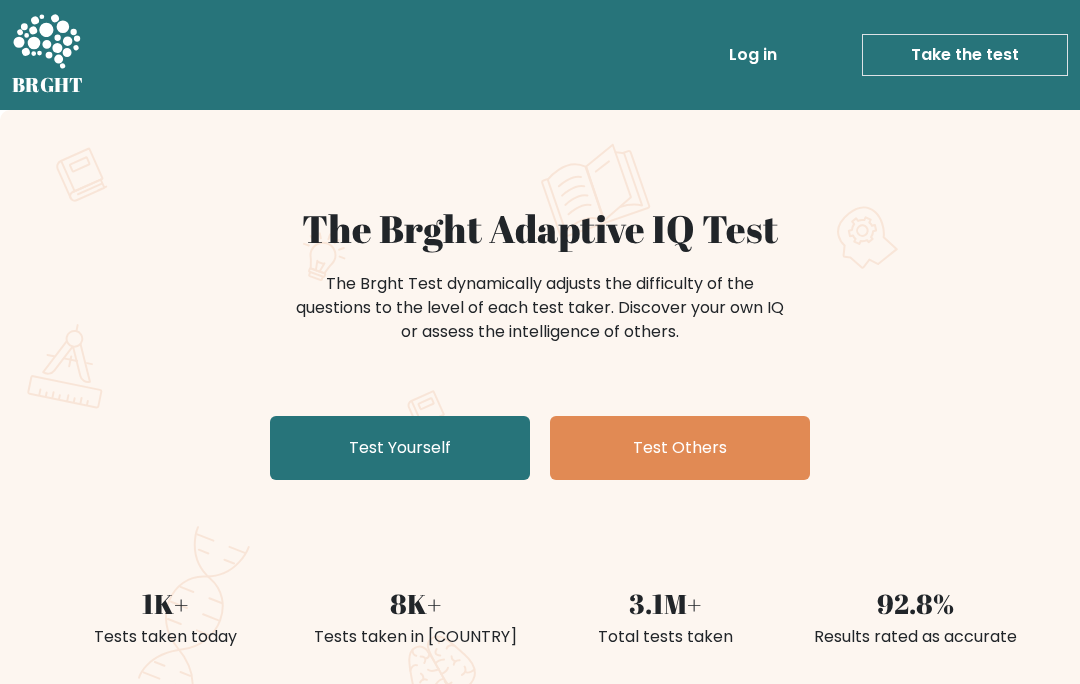 scroll, scrollTop: 0, scrollLeft: 0, axis: both 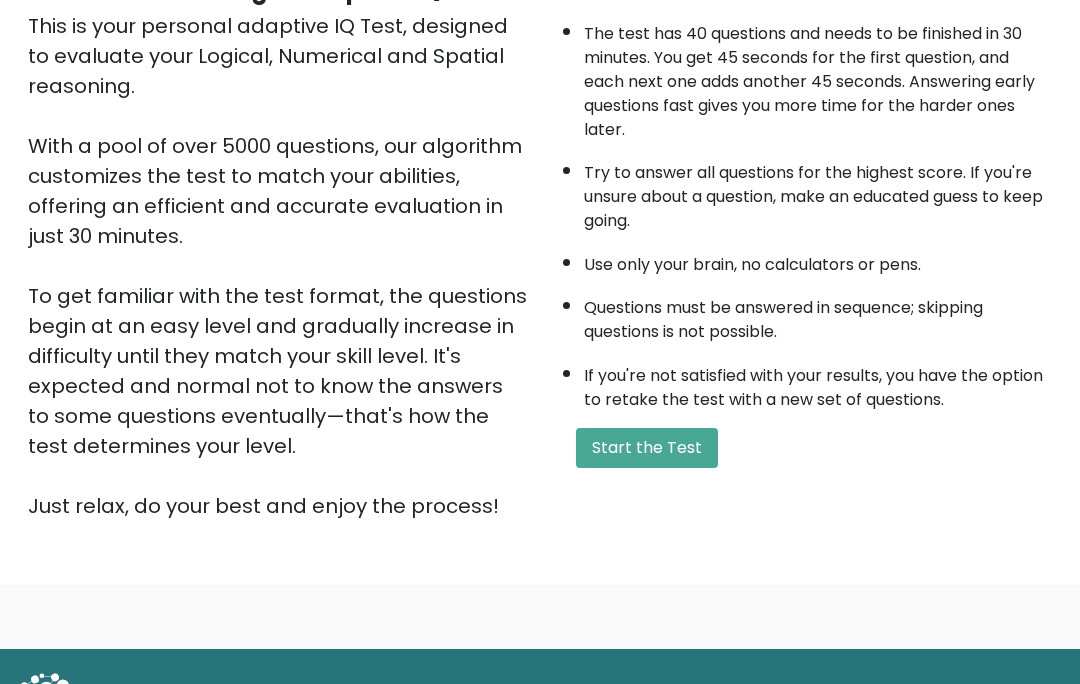 click on "Start the Test" at bounding box center (647, 448) 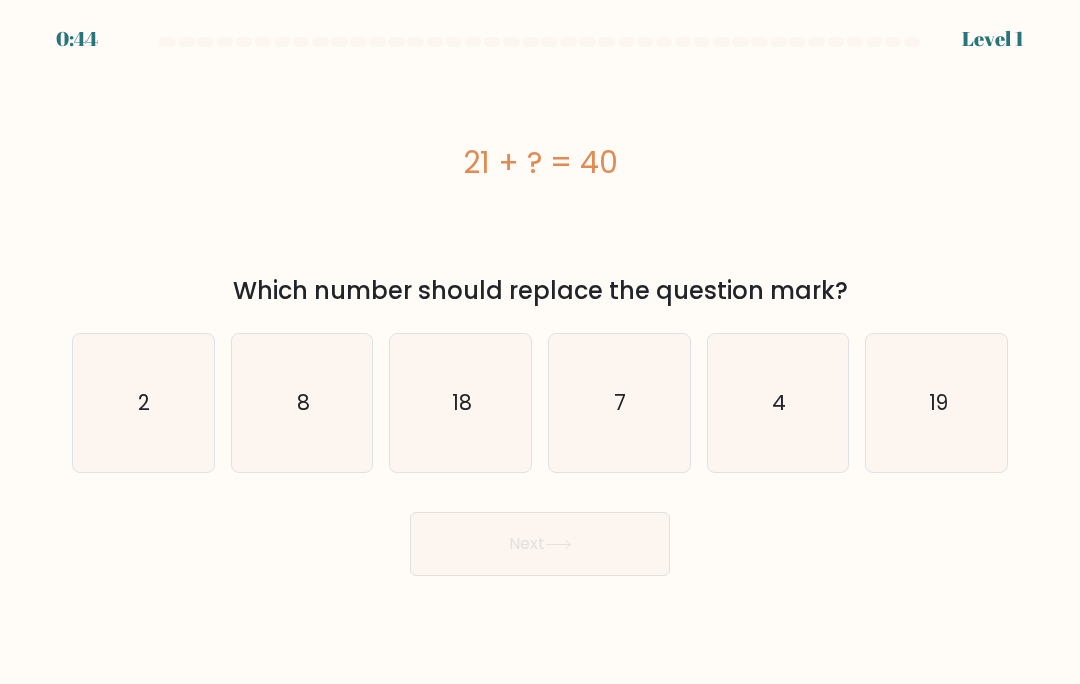 scroll, scrollTop: 0, scrollLeft: 0, axis: both 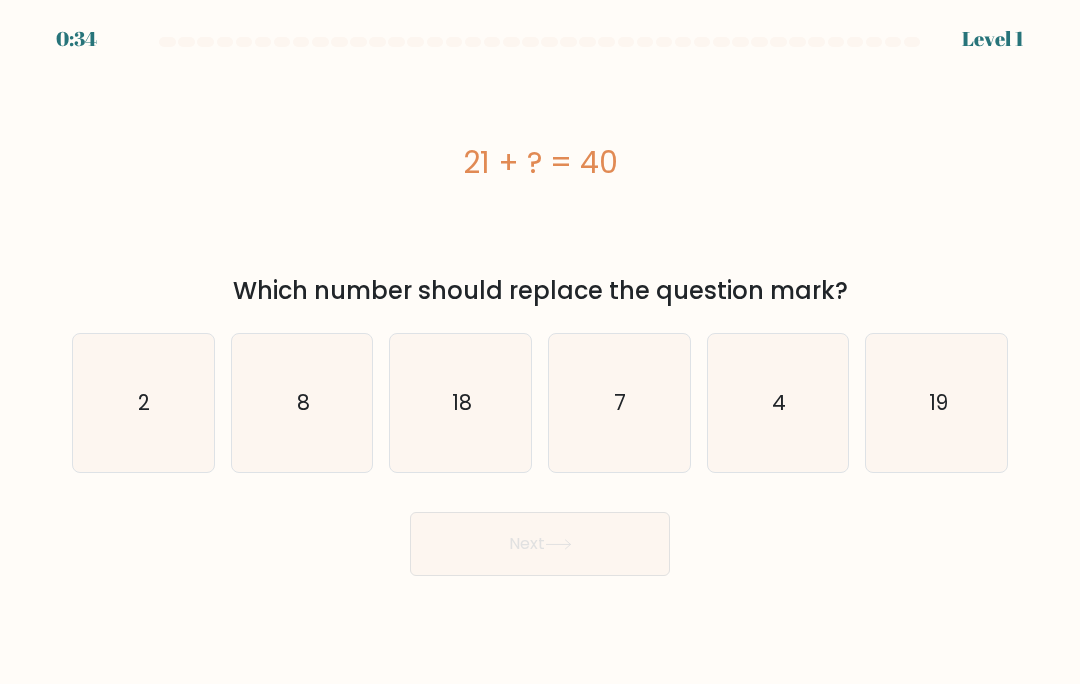 click on "19" 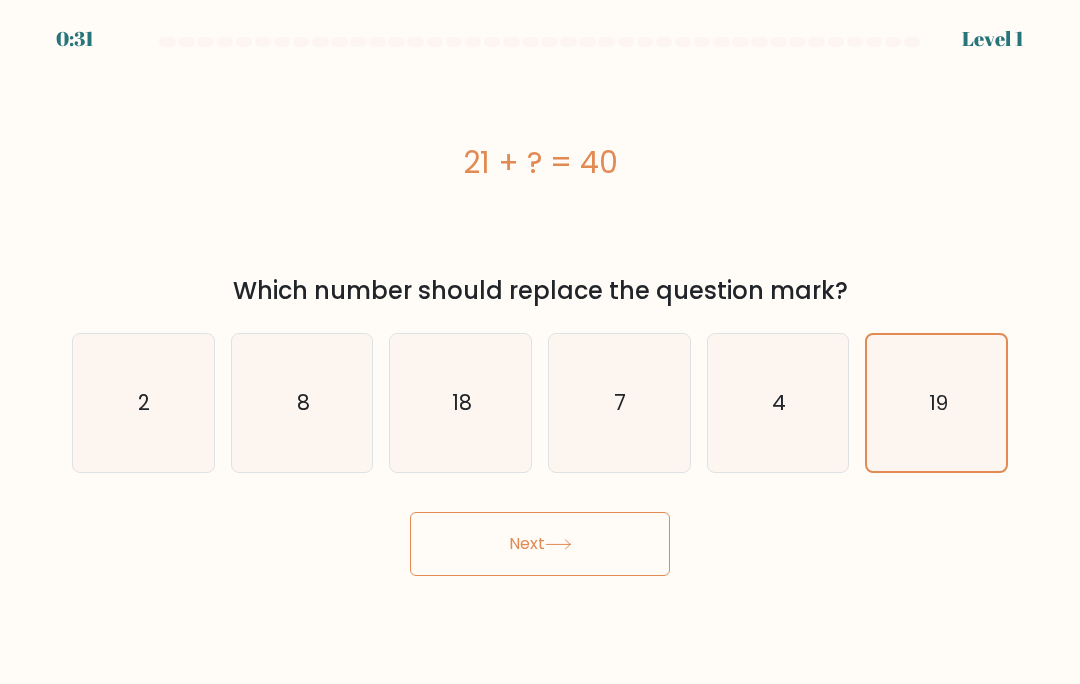 click on "Next" at bounding box center [540, 544] 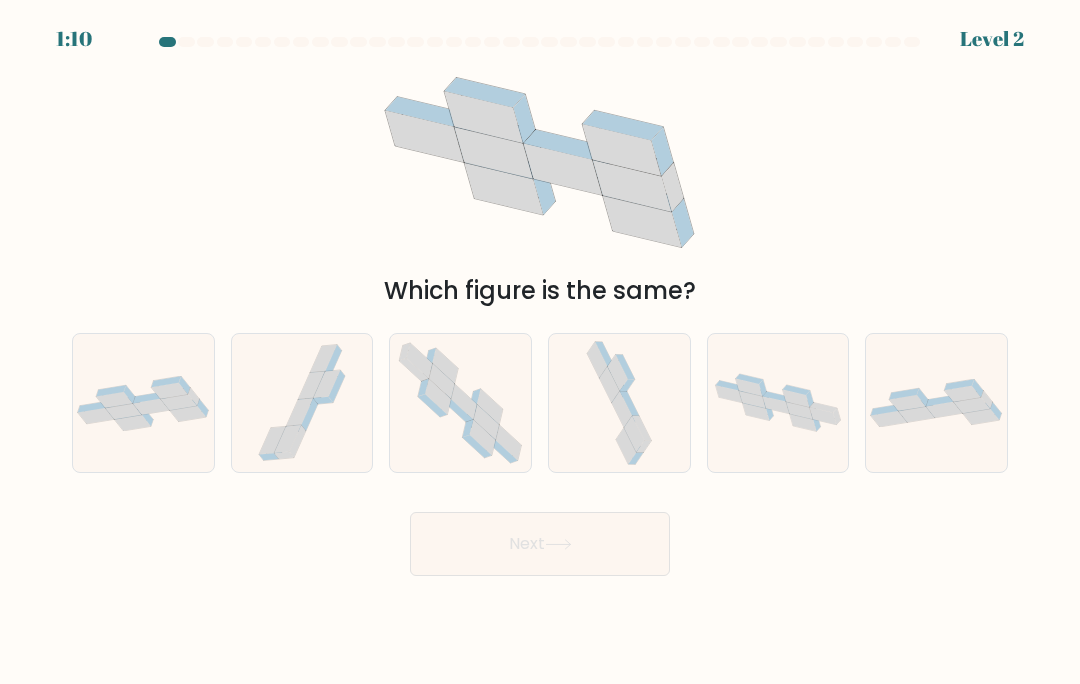 scroll, scrollTop: 87, scrollLeft: 0, axis: vertical 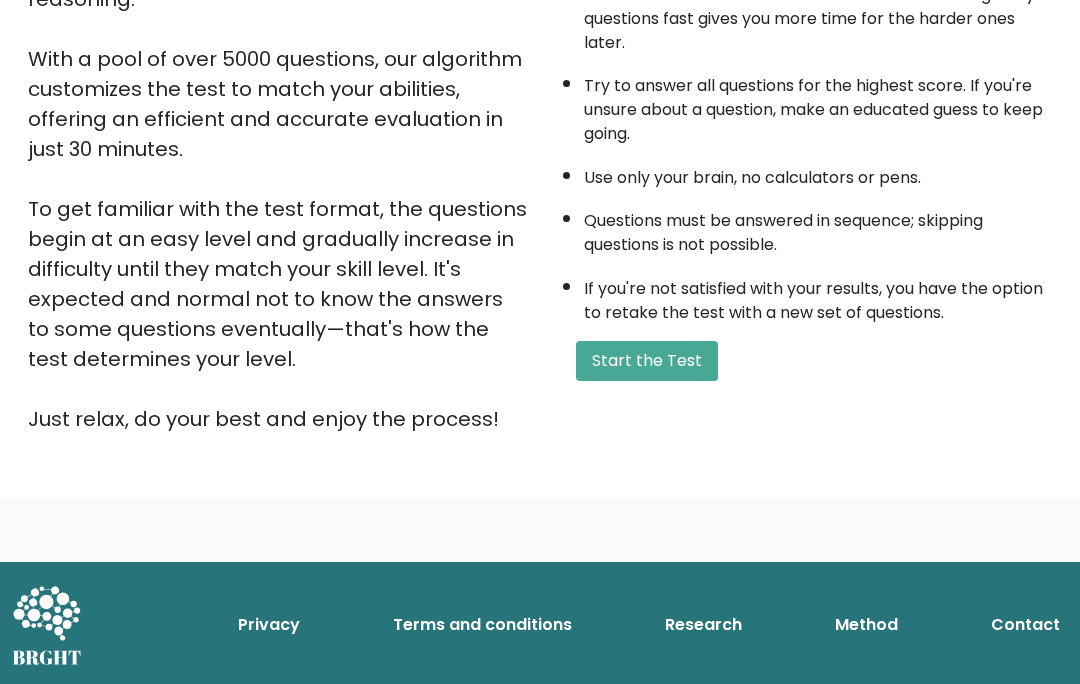 click on "Start the Test" at bounding box center [647, 361] 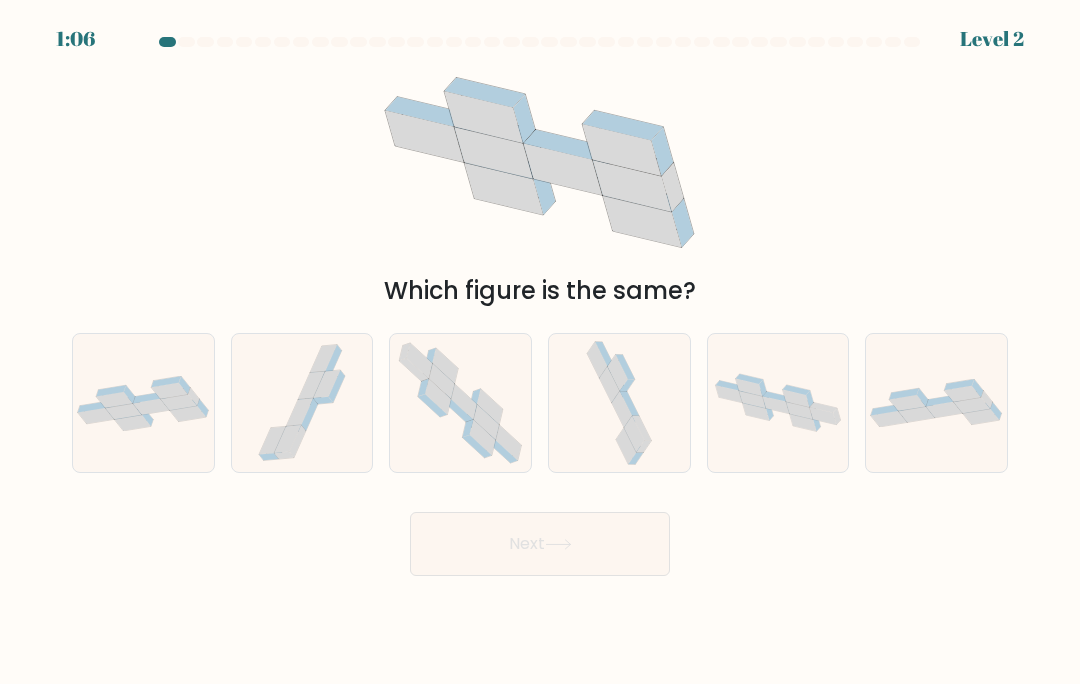 scroll, scrollTop: 0, scrollLeft: 0, axis: both 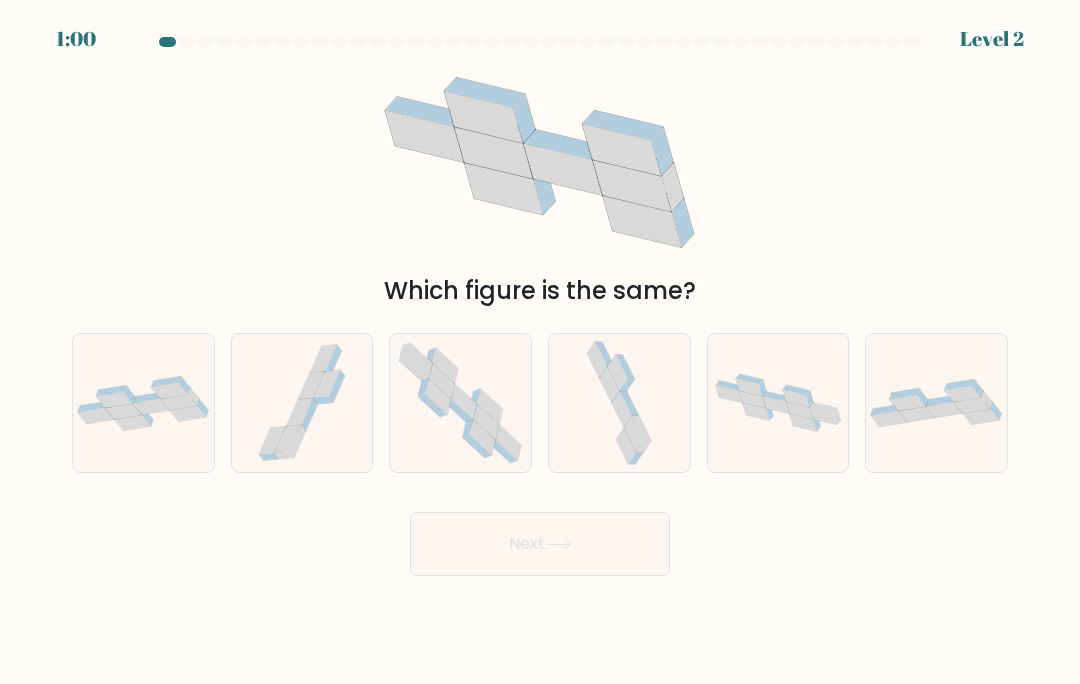 click 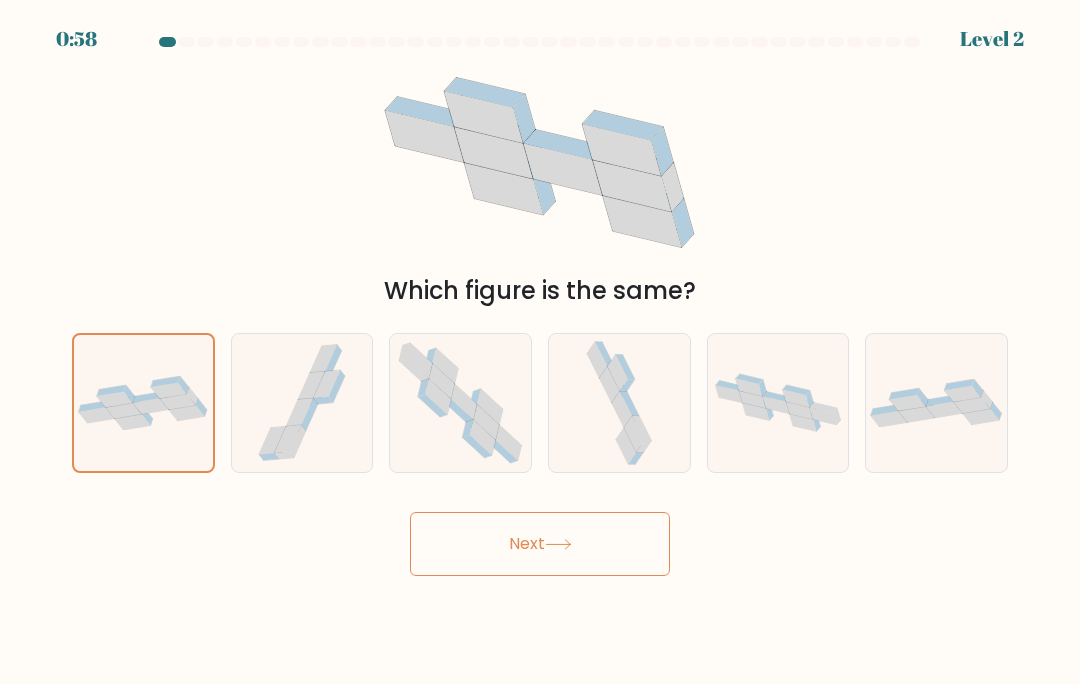 click on "Next" at bounding box center (540, 544) 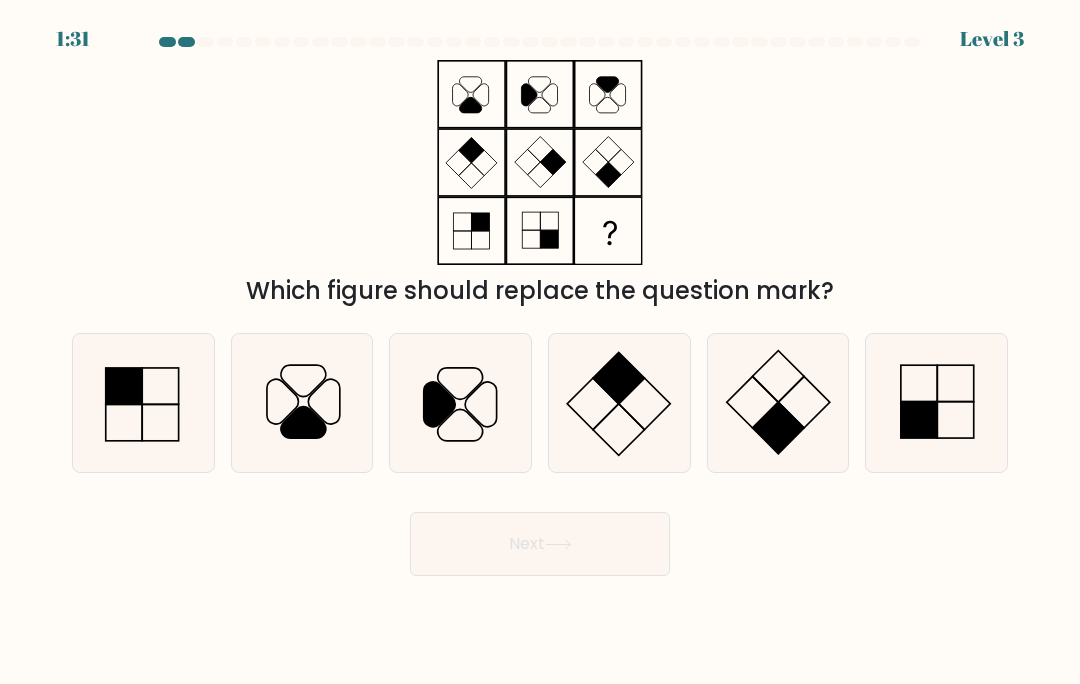click 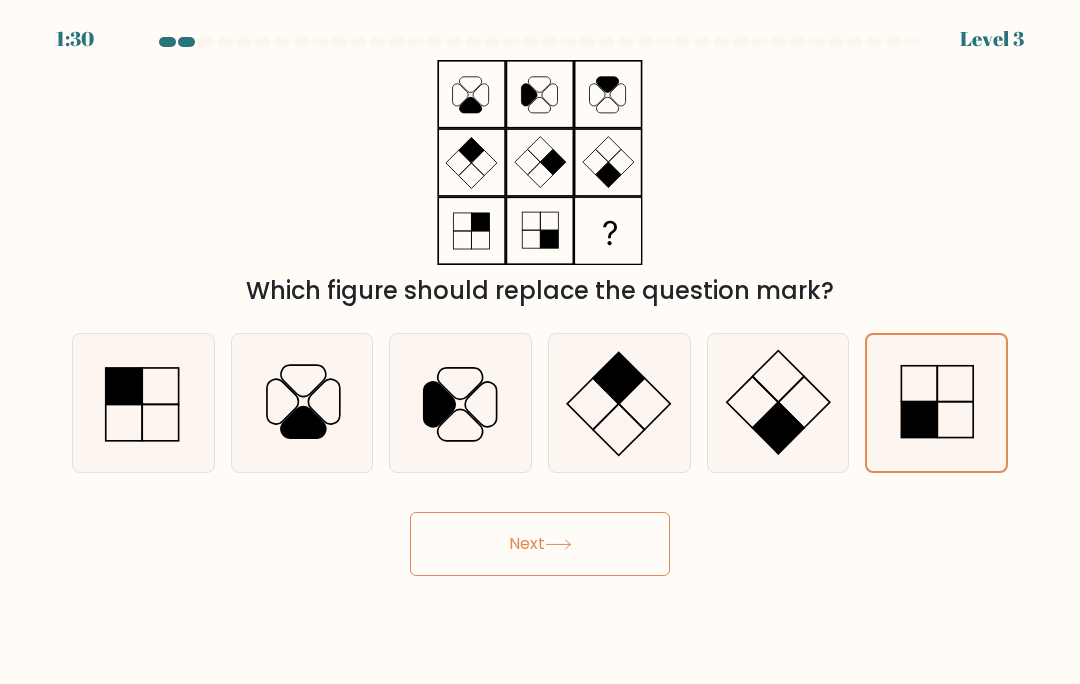 click on "Next" at bounding box center [540, 544] 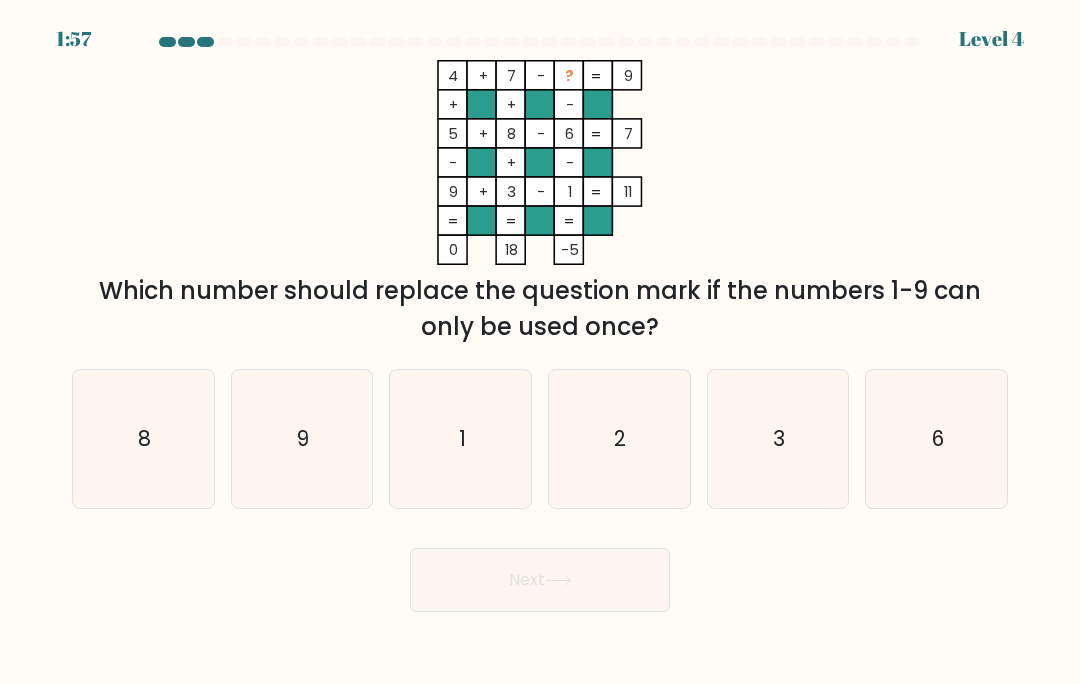 click on "2" 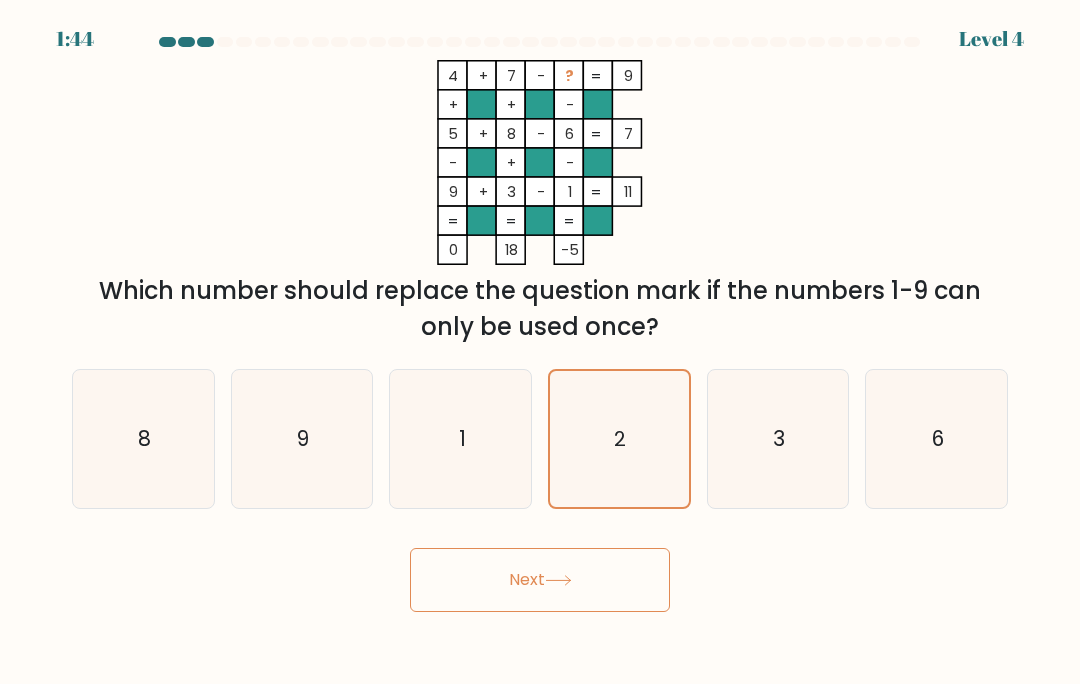 click on "Next" at bounding box center (540, 580) 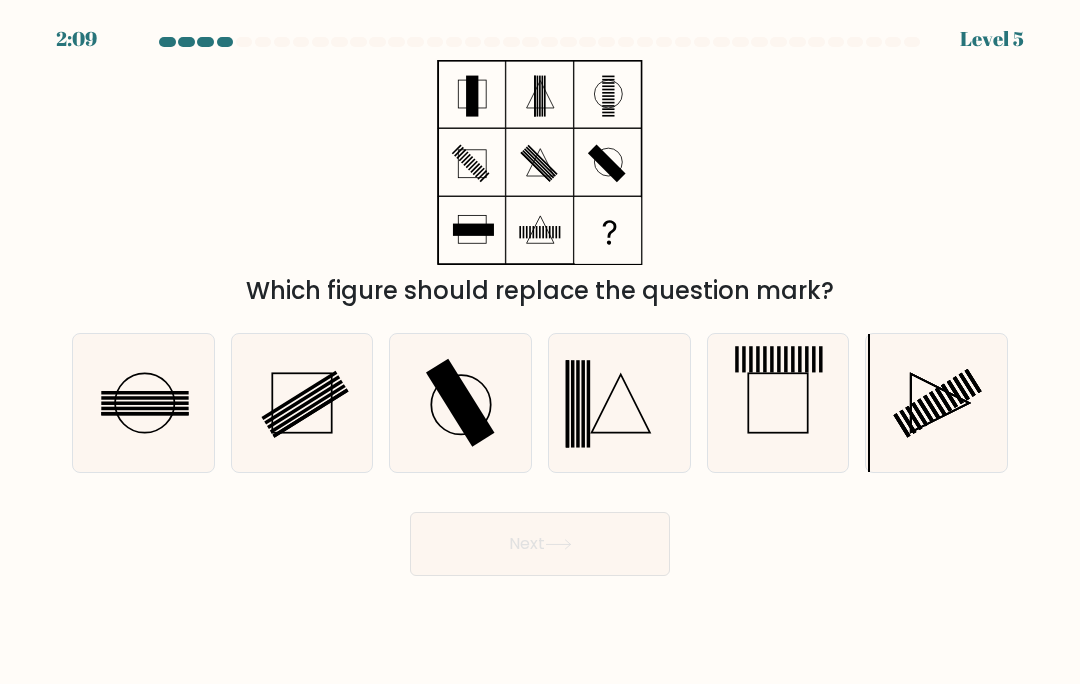 click 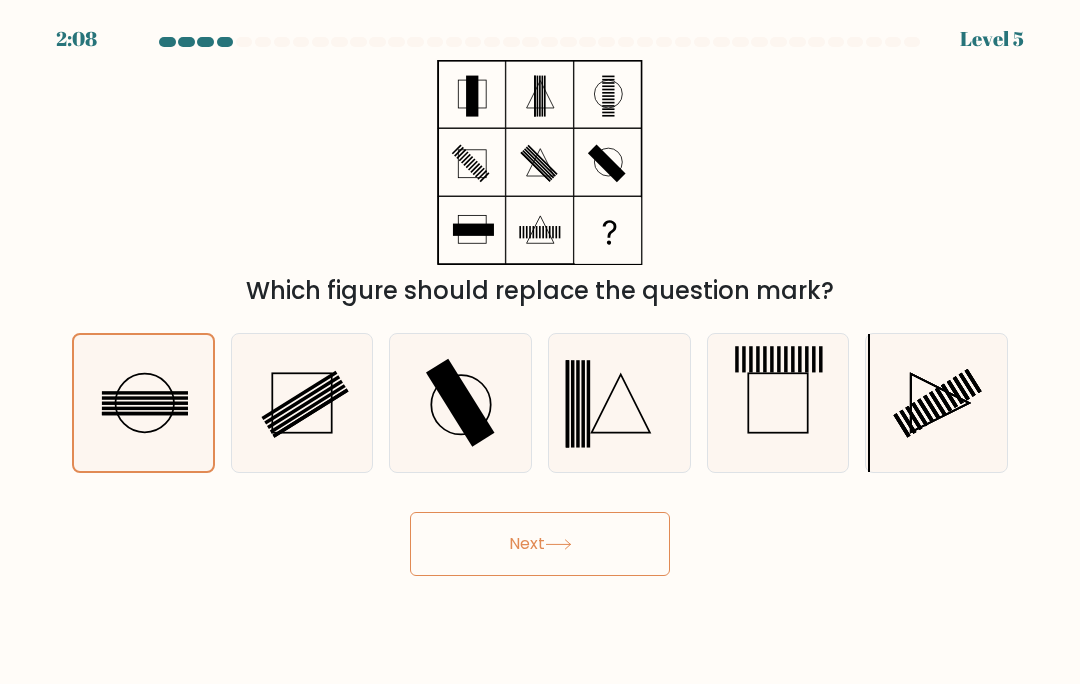 click on "Next" at bounding box center (540, 544) 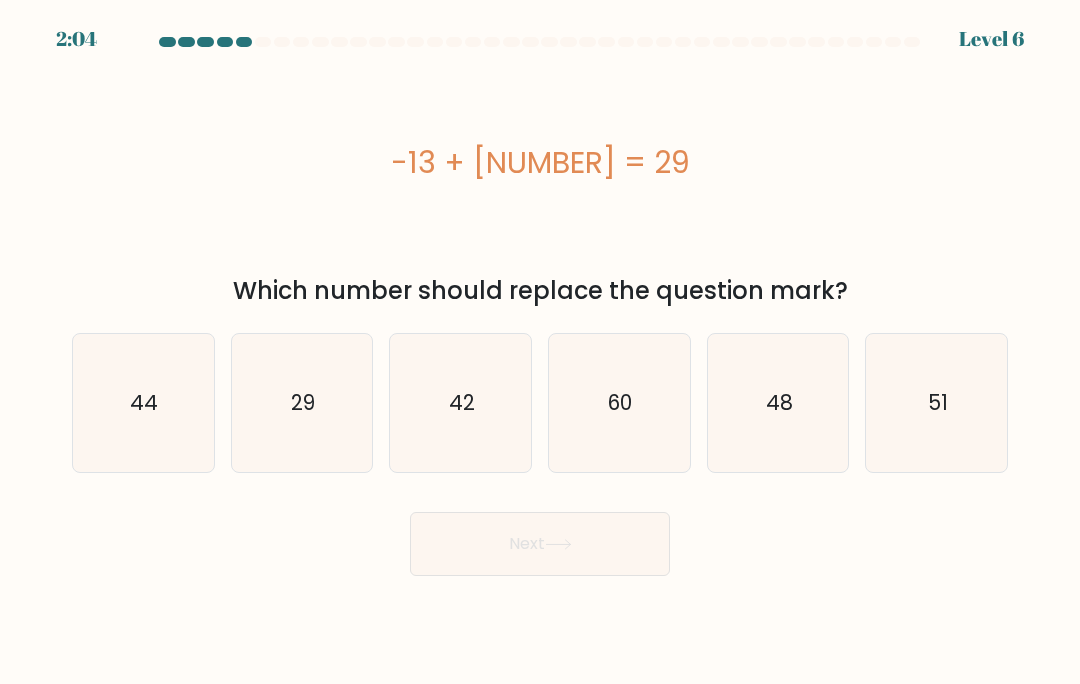 click on "44" 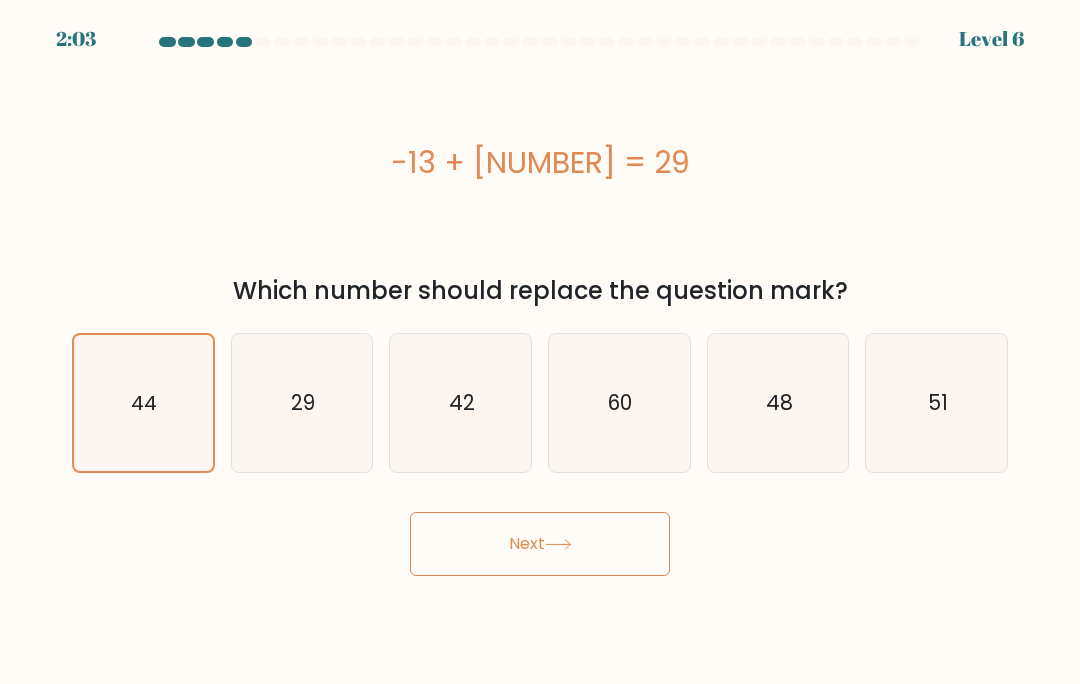 click on "Next" at bounding box center [540, 544] 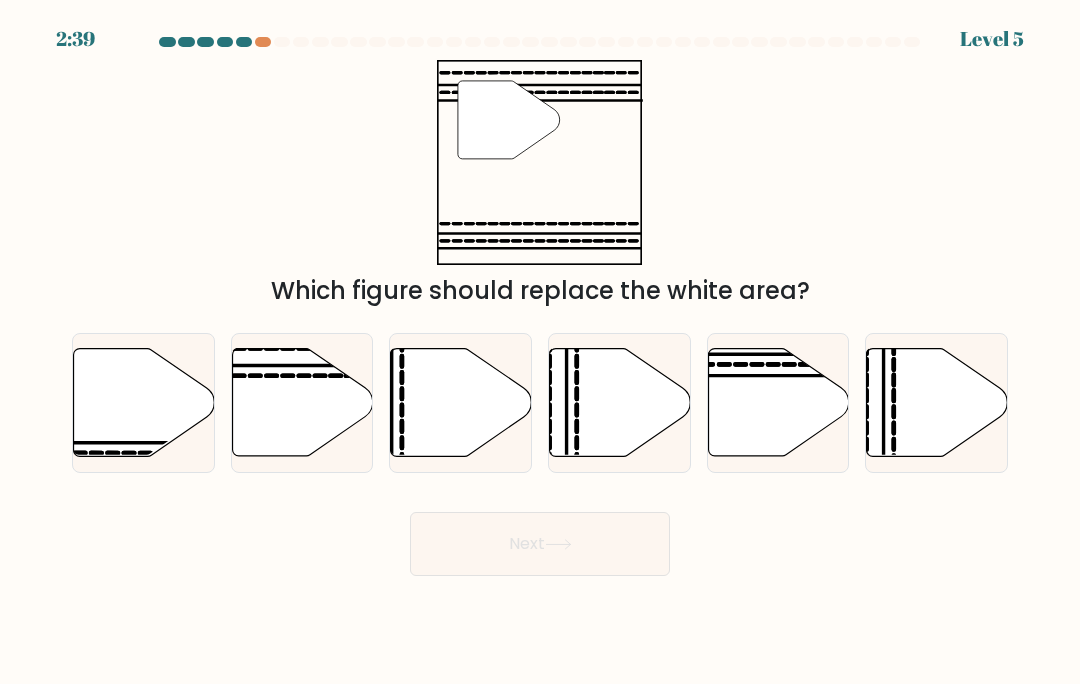 click 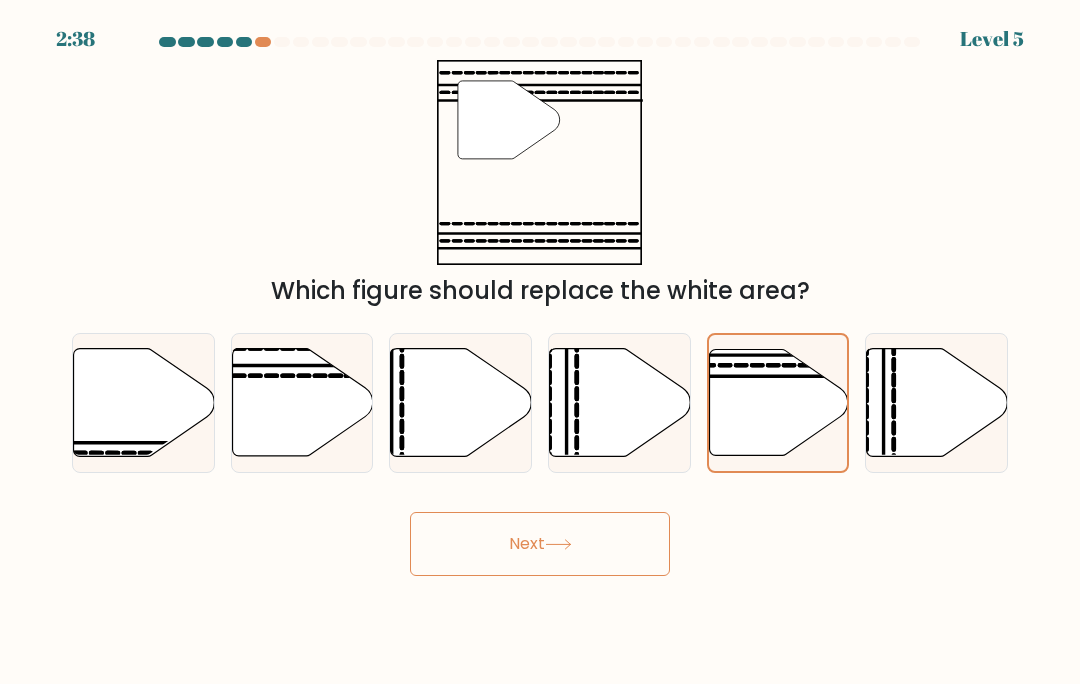 click 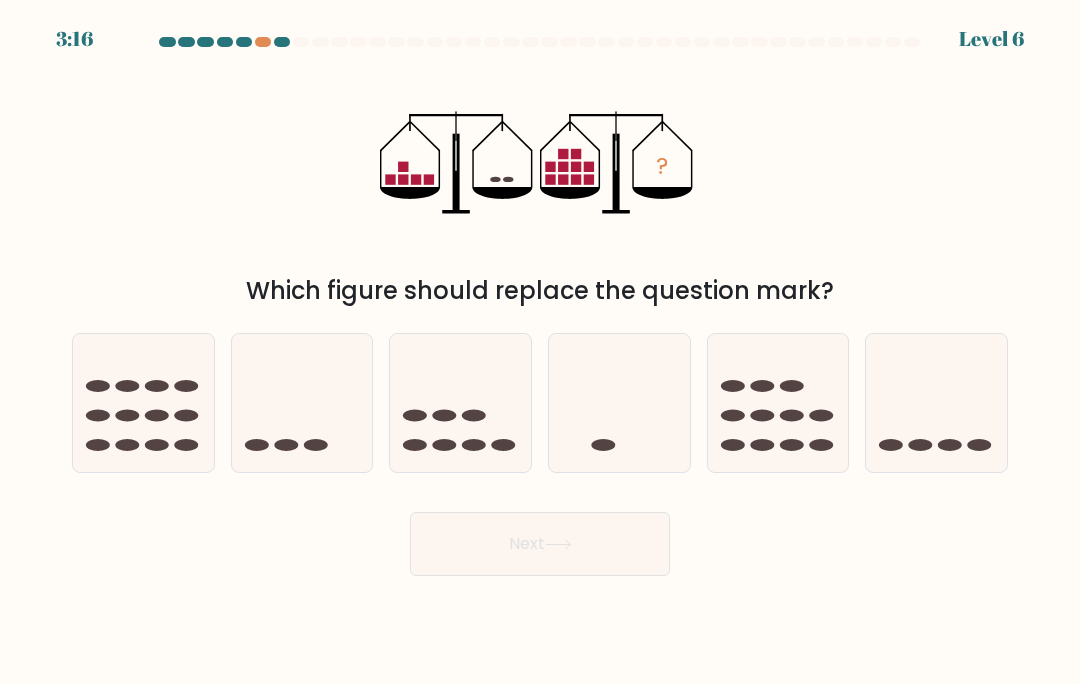 click at bounding box center [244, 42] 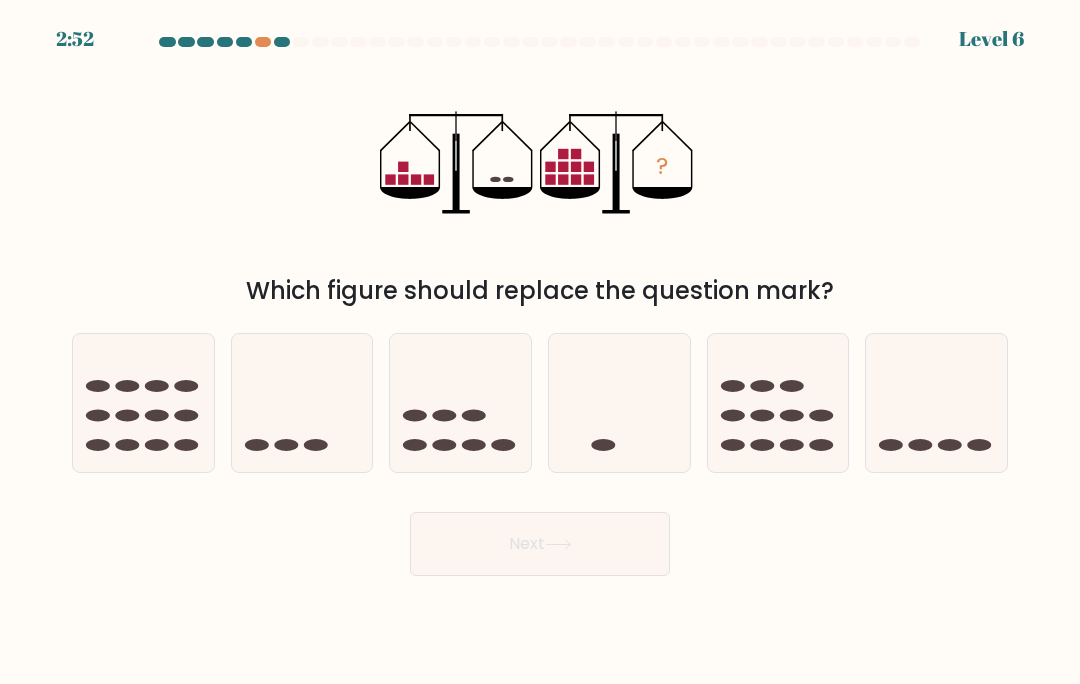 click 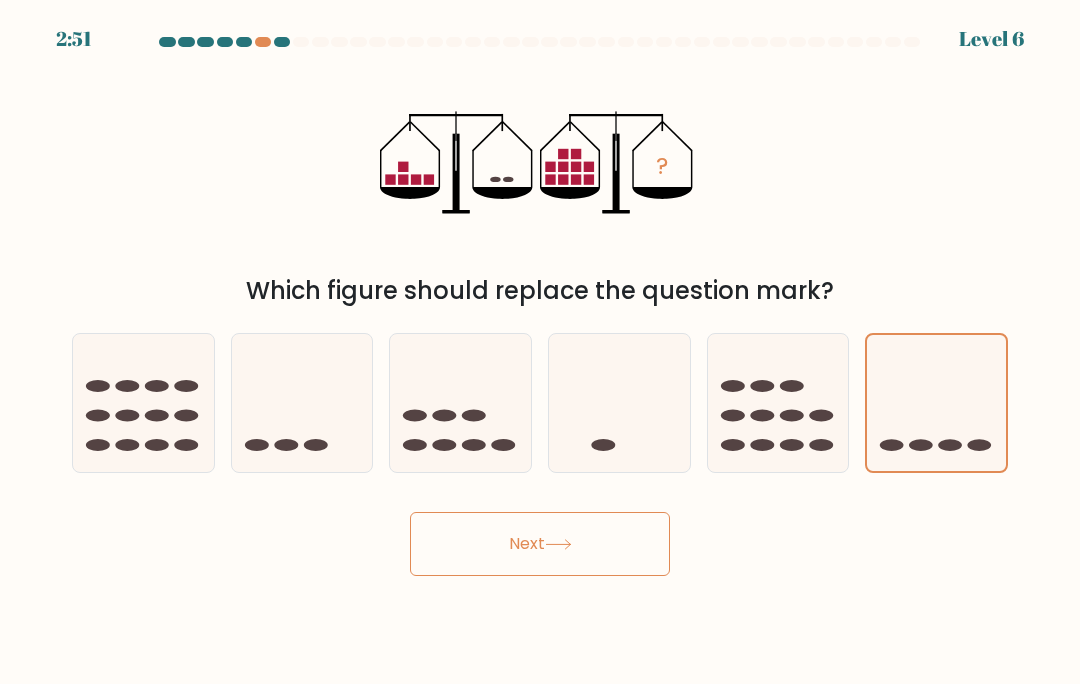 click on "Next" at bounding box center (540, 544) 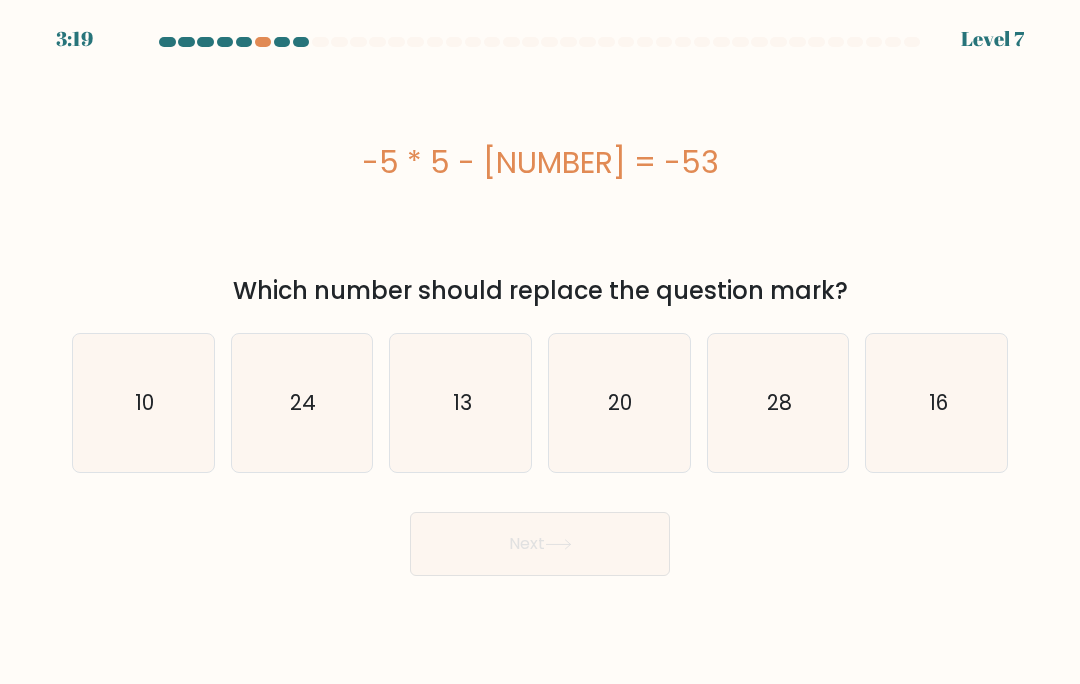 click on "28" 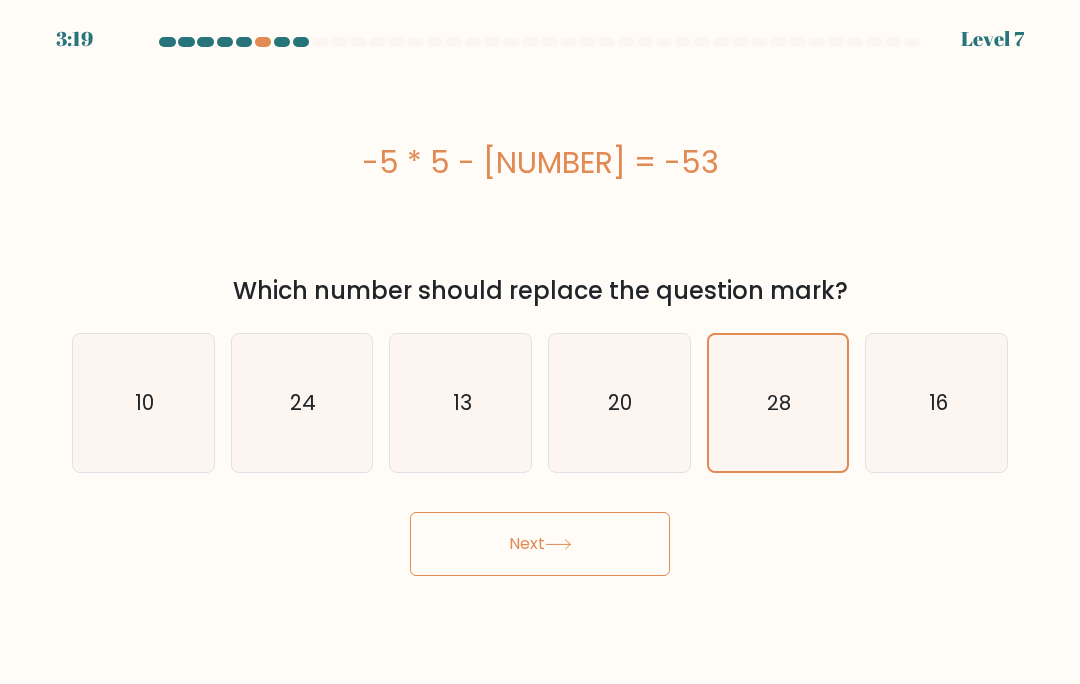 click on "Next" at bounding box center [540, 544] 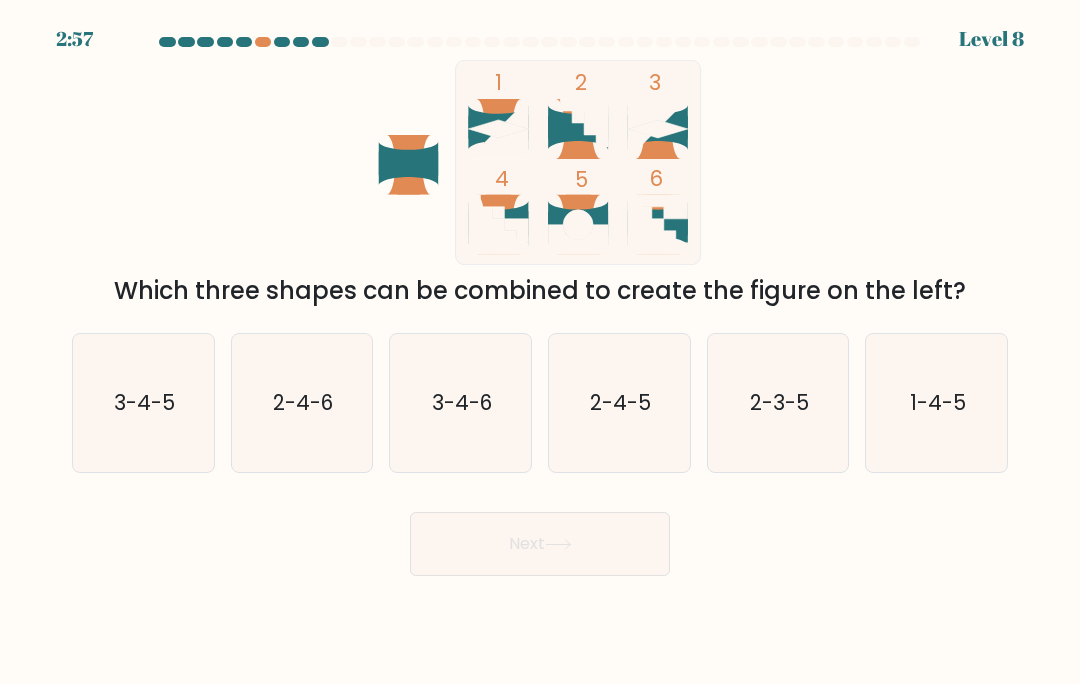 click on "2-4-6" 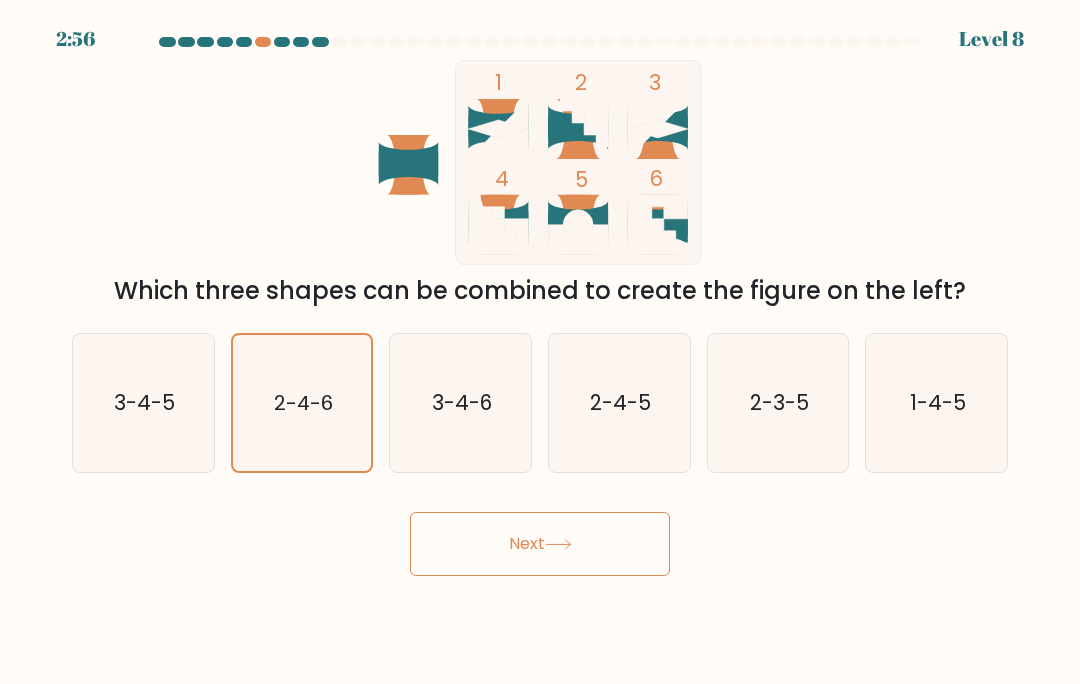 click on "Next" at bounding box center (540, 544) 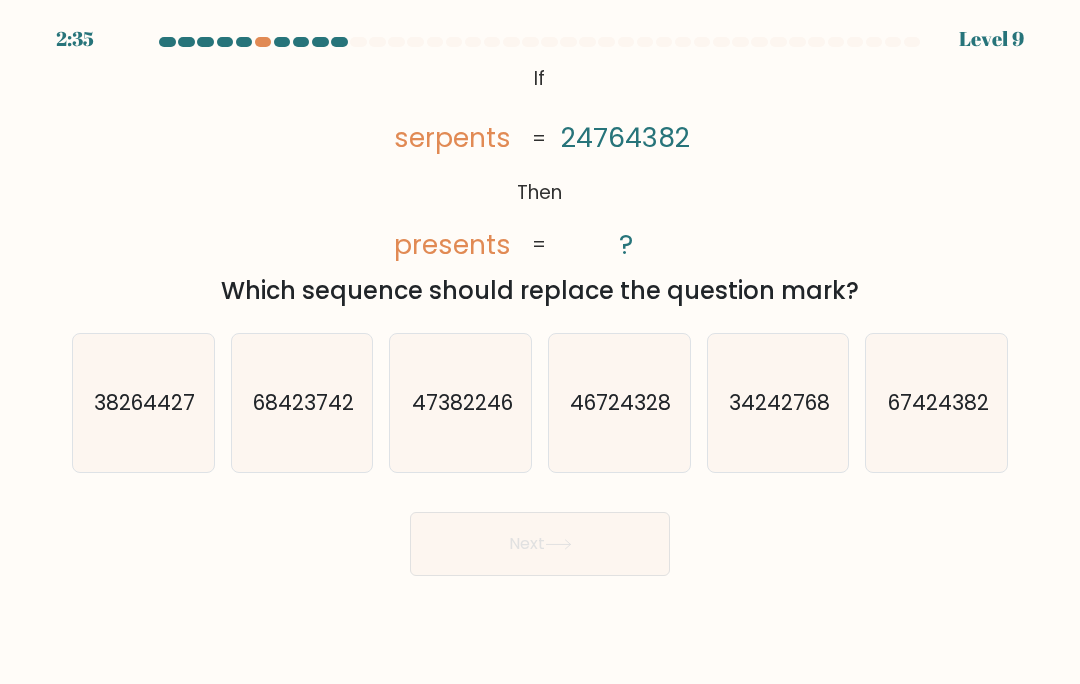 click on "68423742" 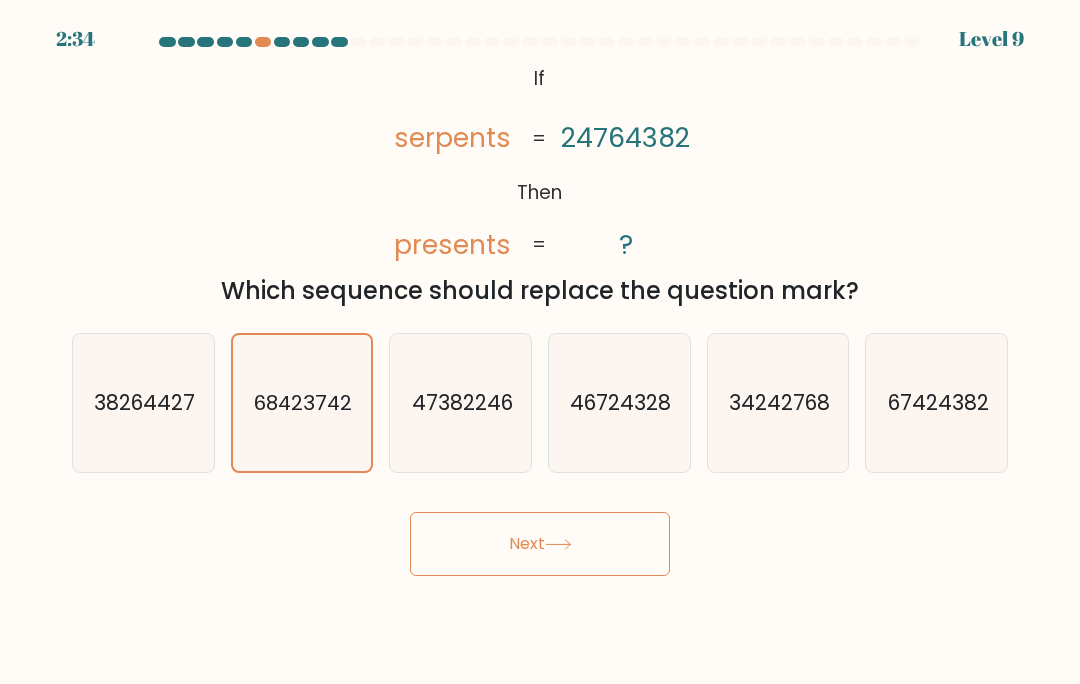 click on "67424382" 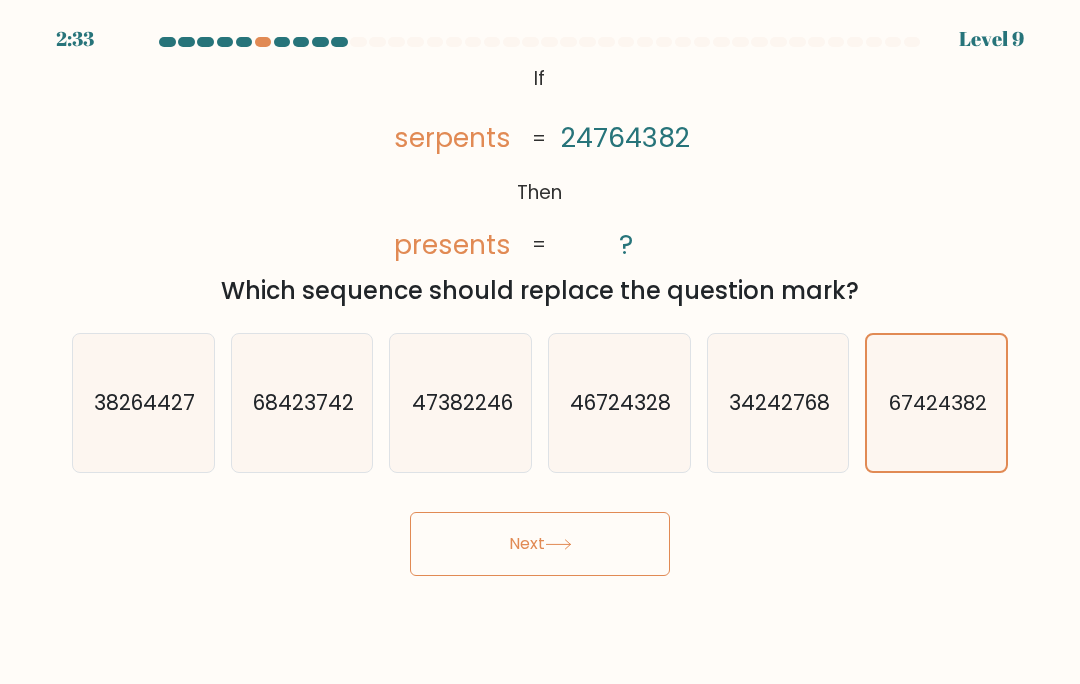 click on "68423742" 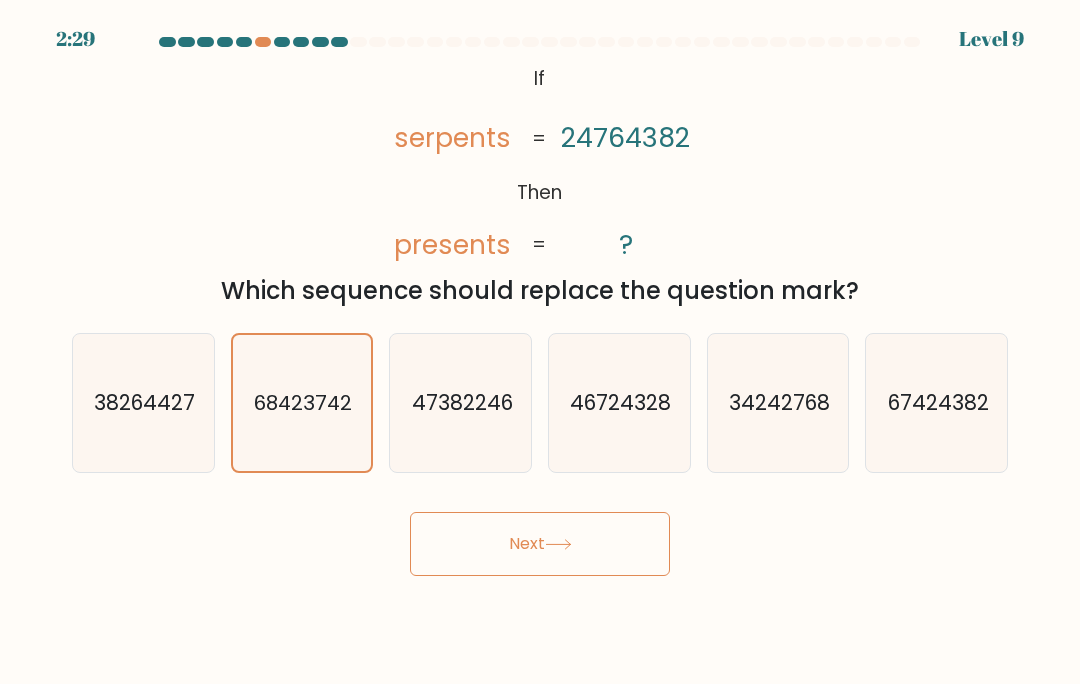 click on "67424382" 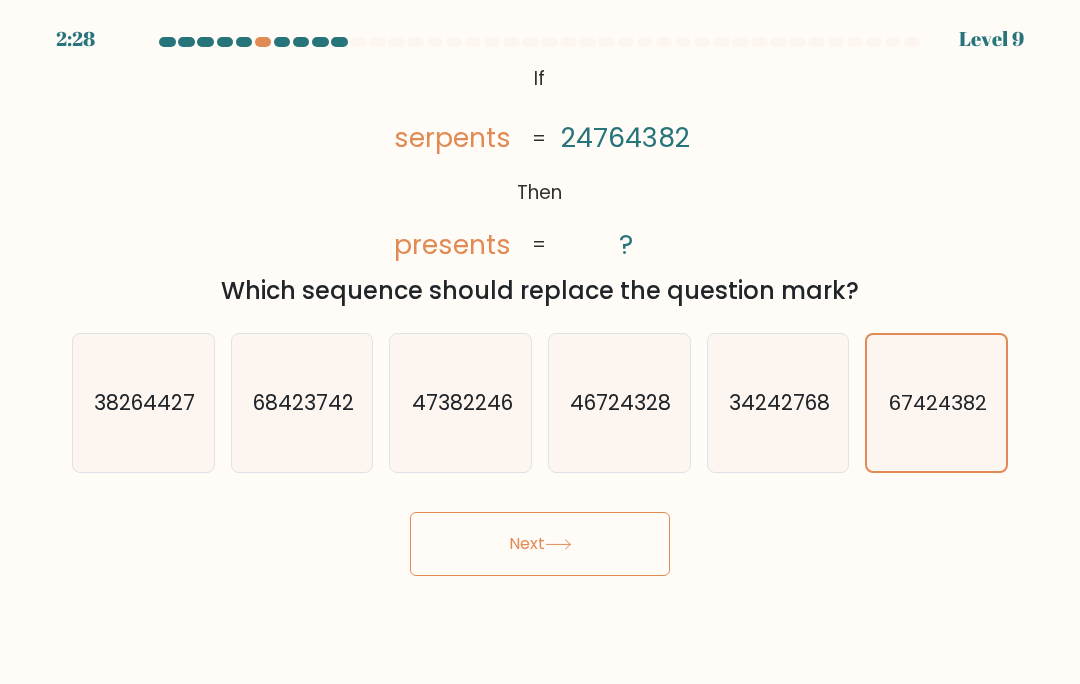 click on "Next" at bounding box center [540, 544] 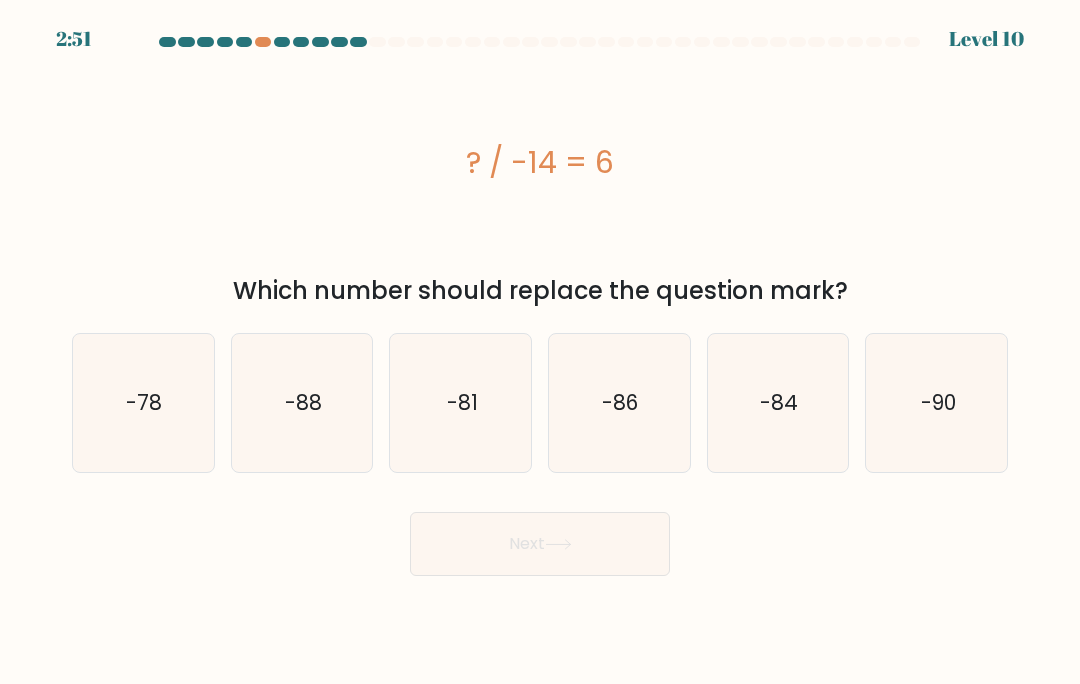 click on "-90" 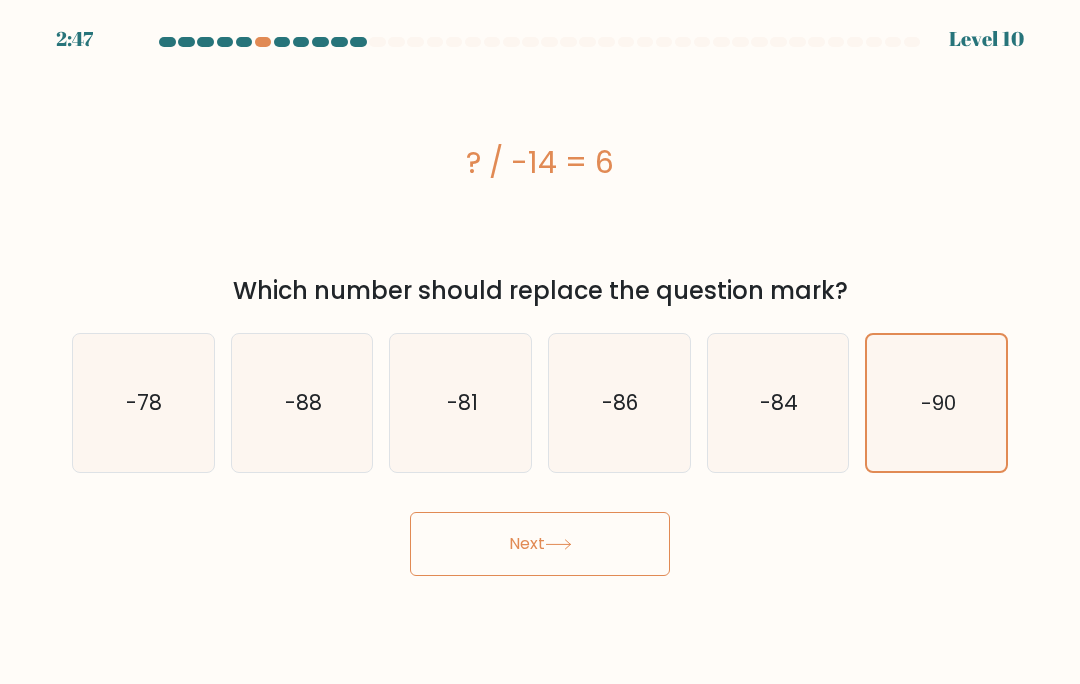 click on "Next" at bounding box center (540, 544) 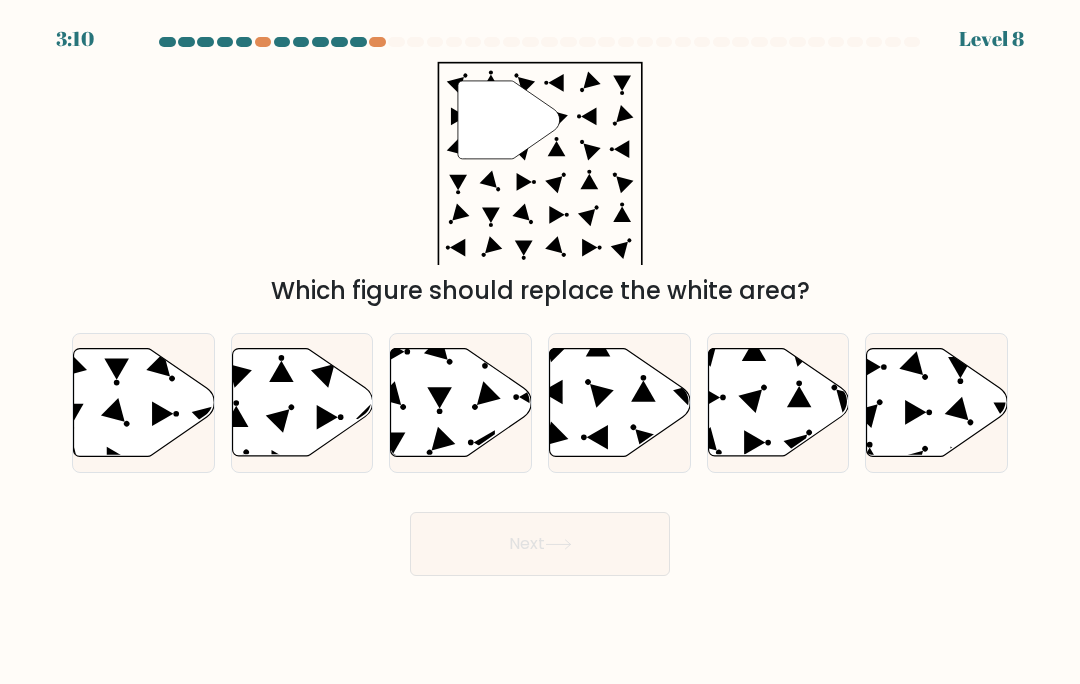 click 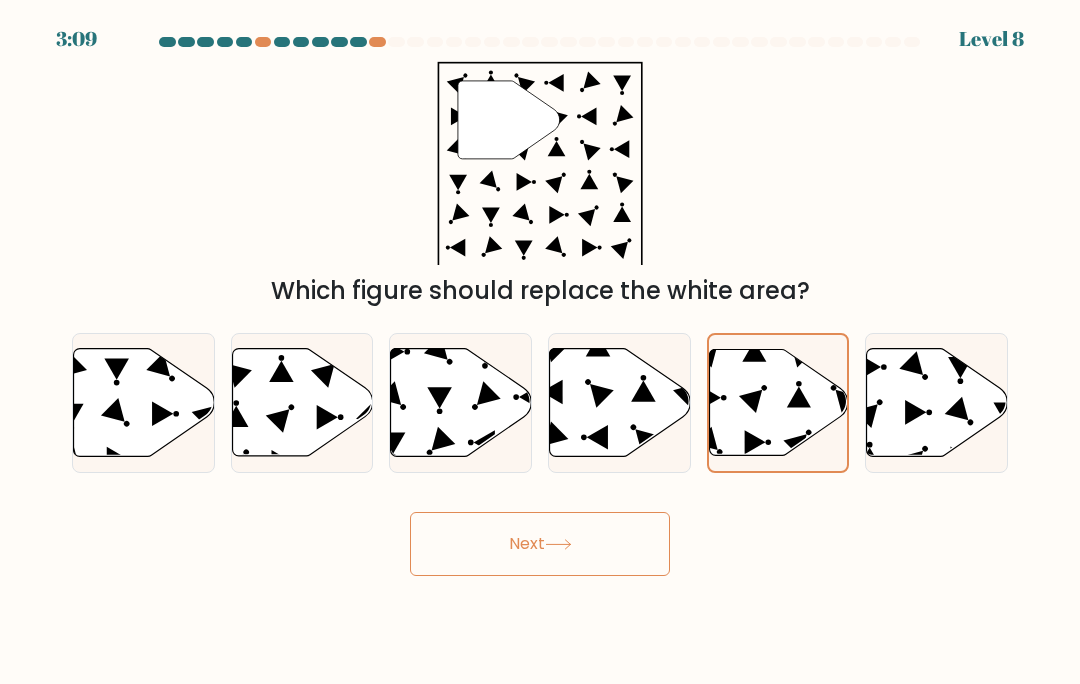 click on "Next" at bounding box center [540, 544] 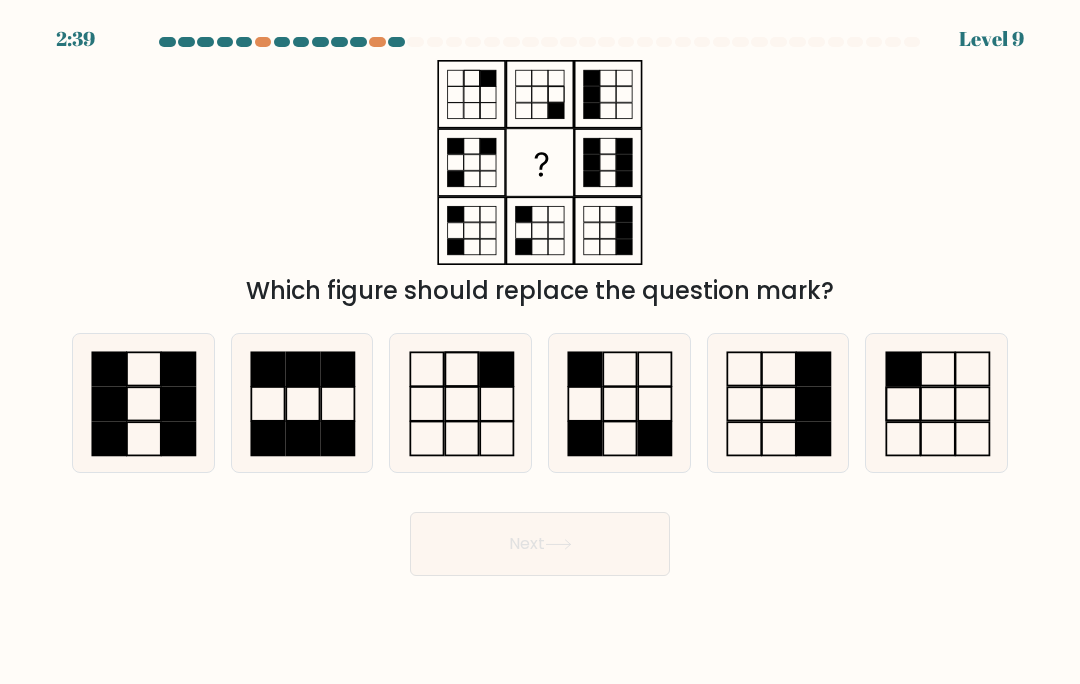 click 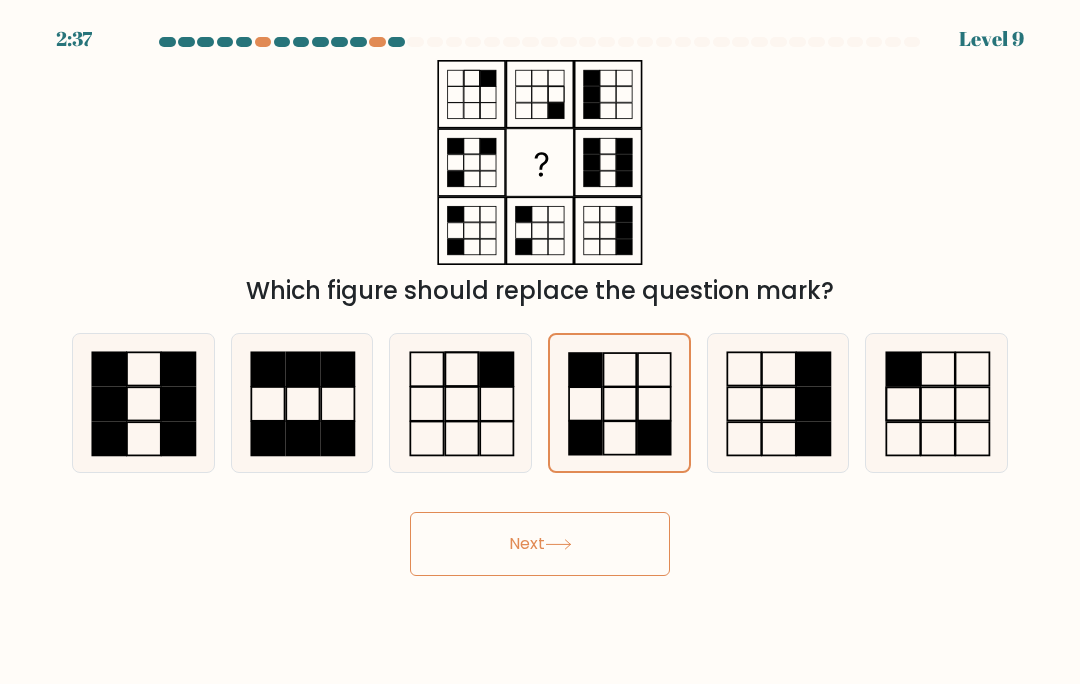 click on "Next" at bounding box center [540, 544] 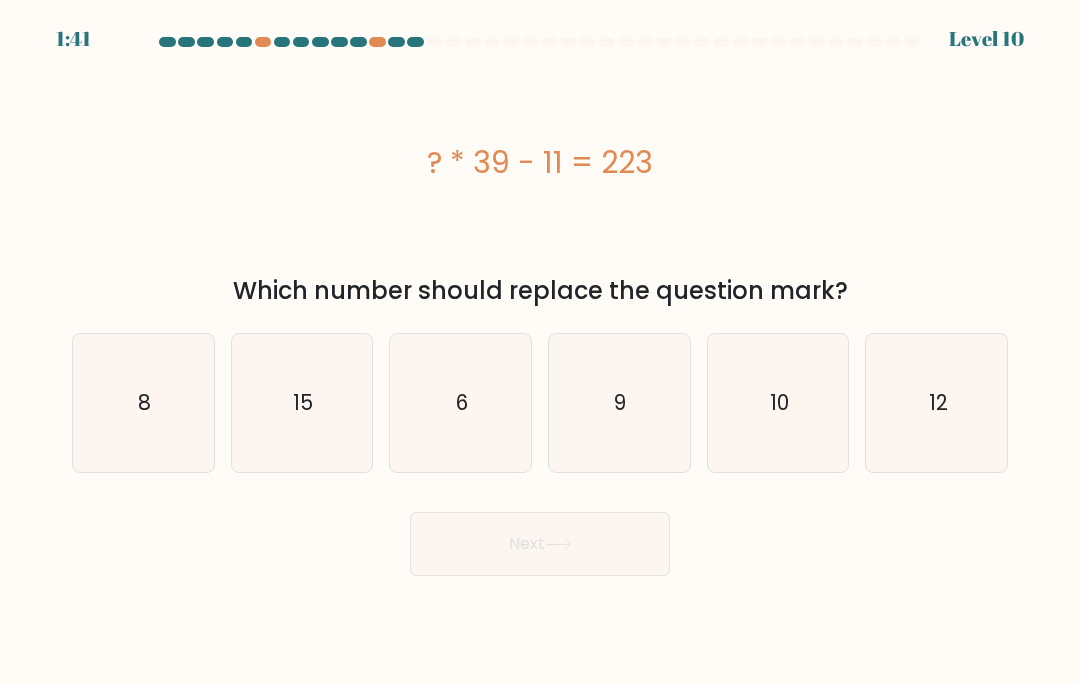 click on "6" 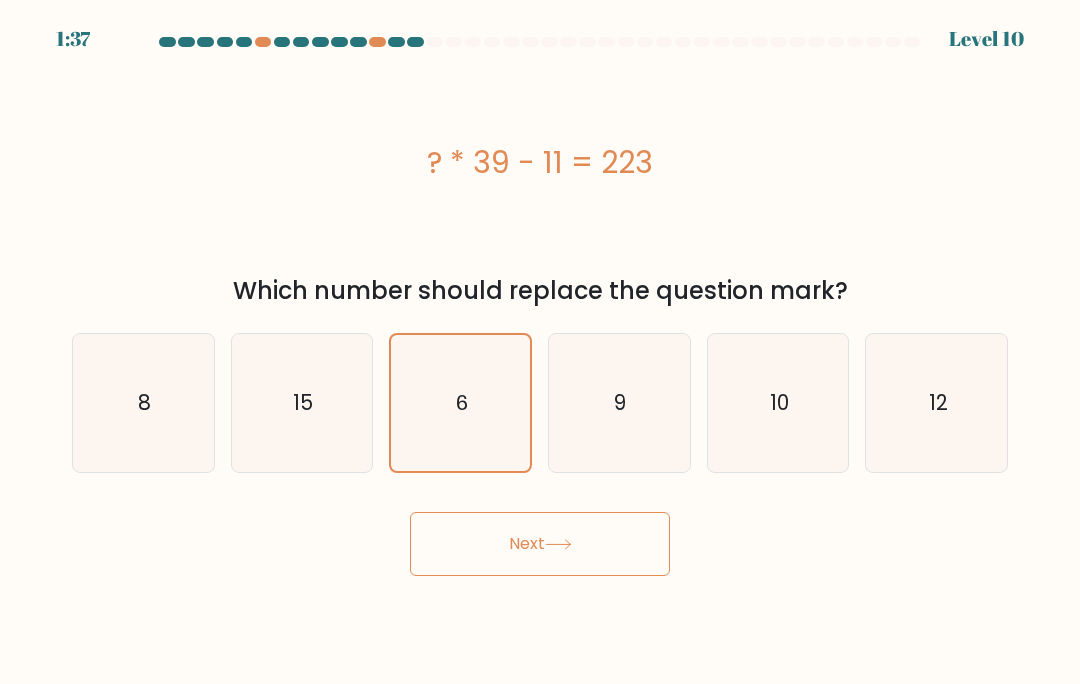 click on "Next" at bounding box center (540, 544) 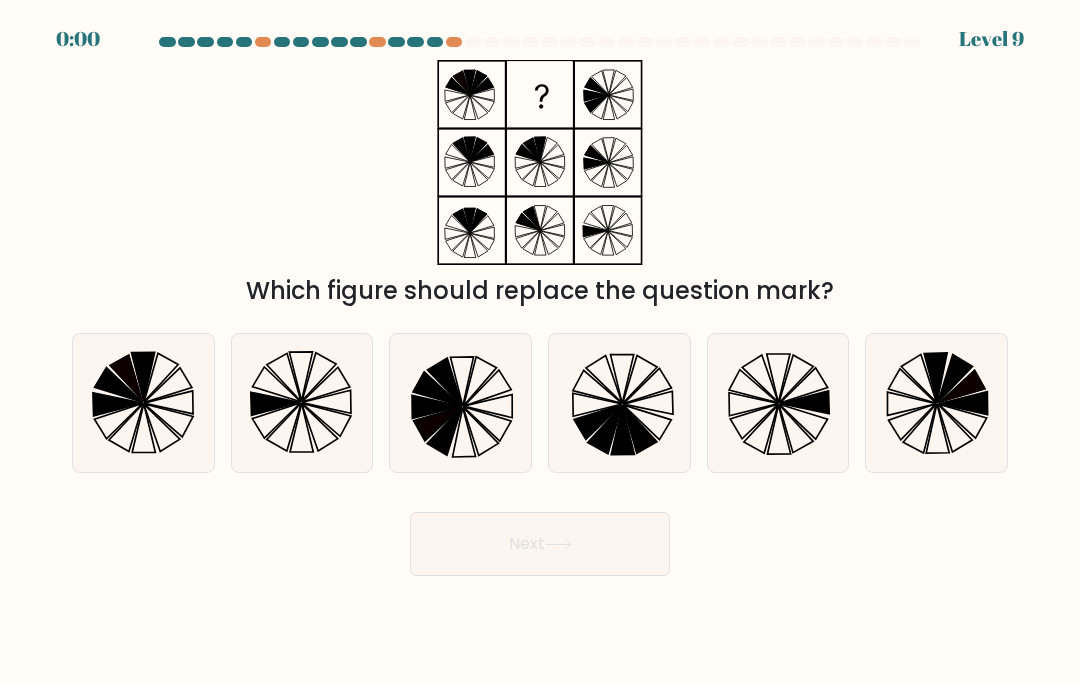 scroll, scrollTop: 0, scrollLeft: 0, axis: both 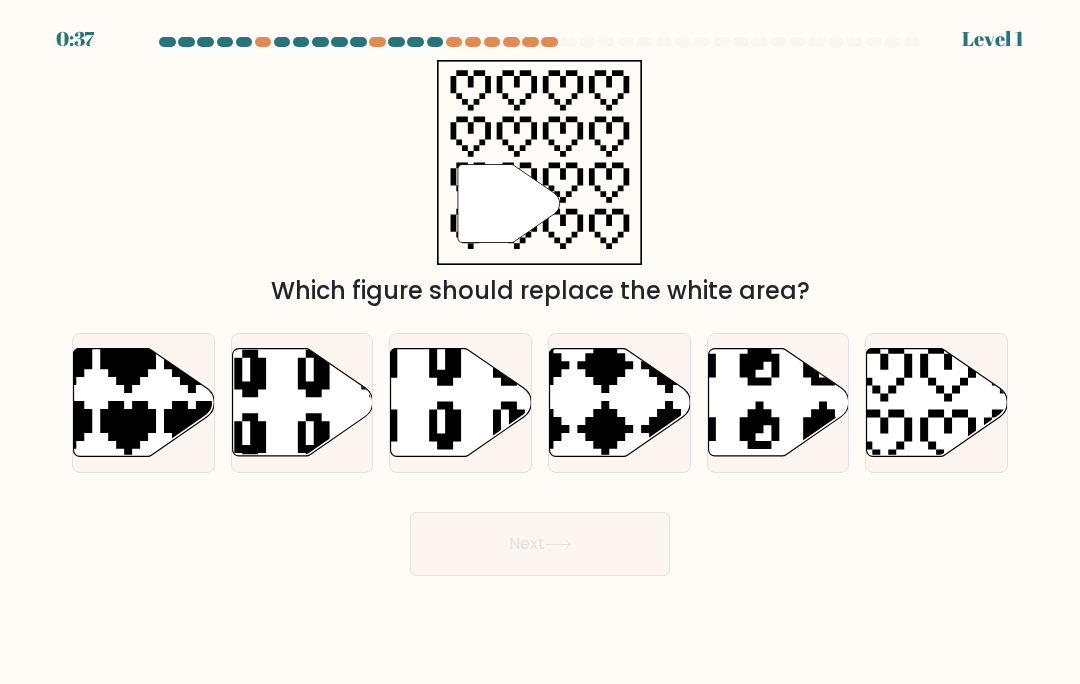 click 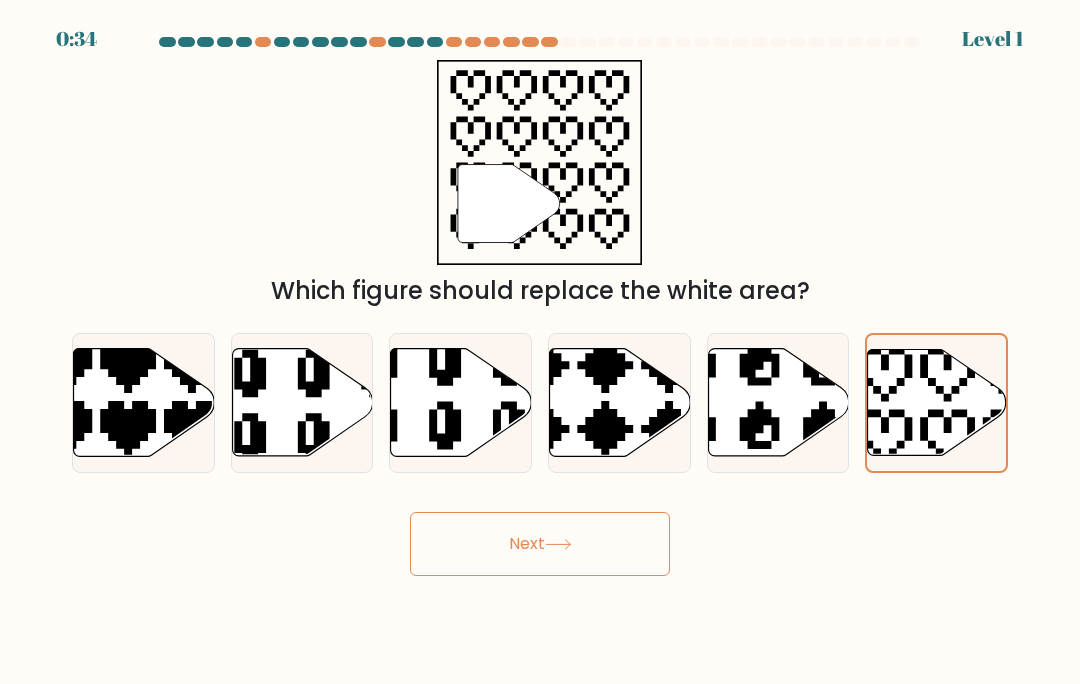 click on "Next" at bounding box center [540, 544] 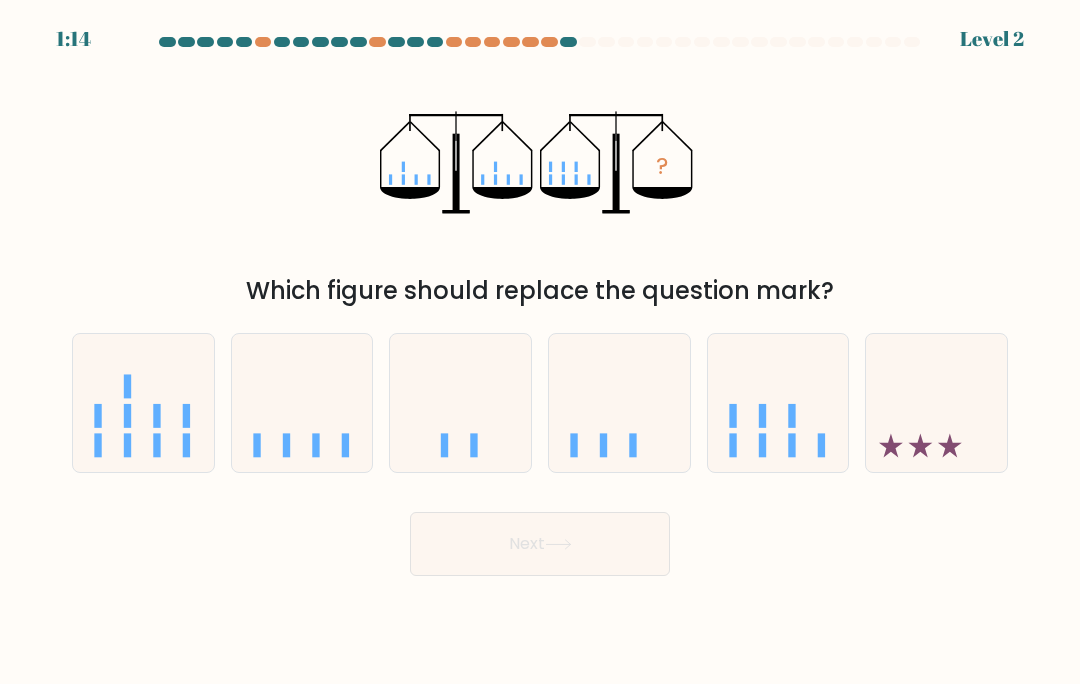 click 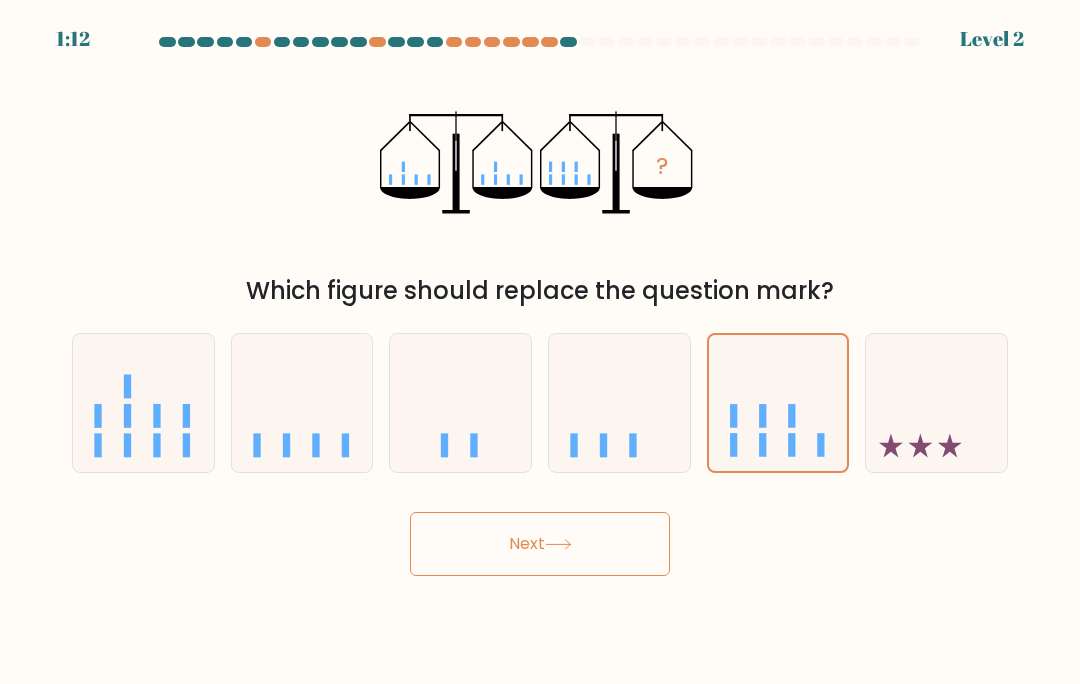 click on "Next" at bounding box center (540, 544) 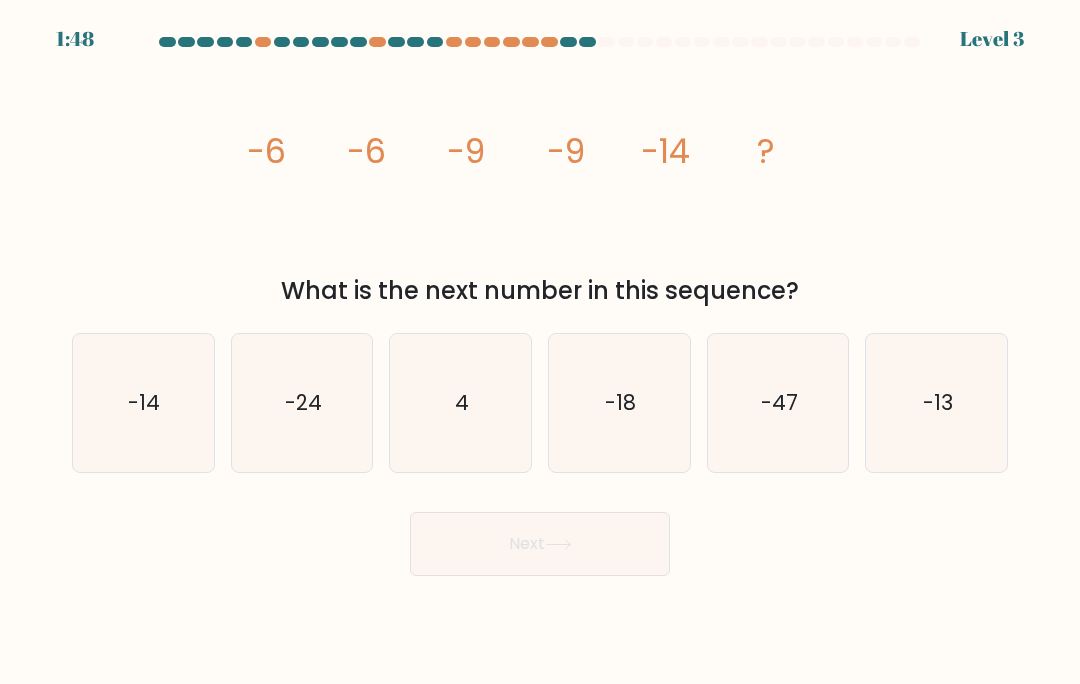 click on "-14" 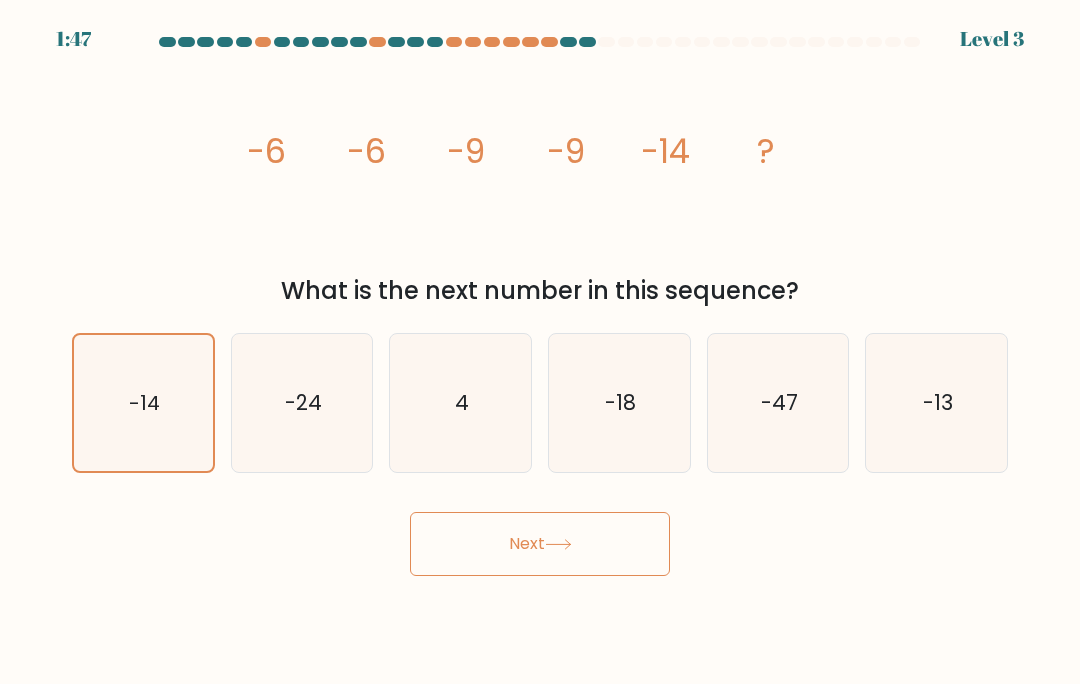 click on "Next" at bounding box center (540, 544) 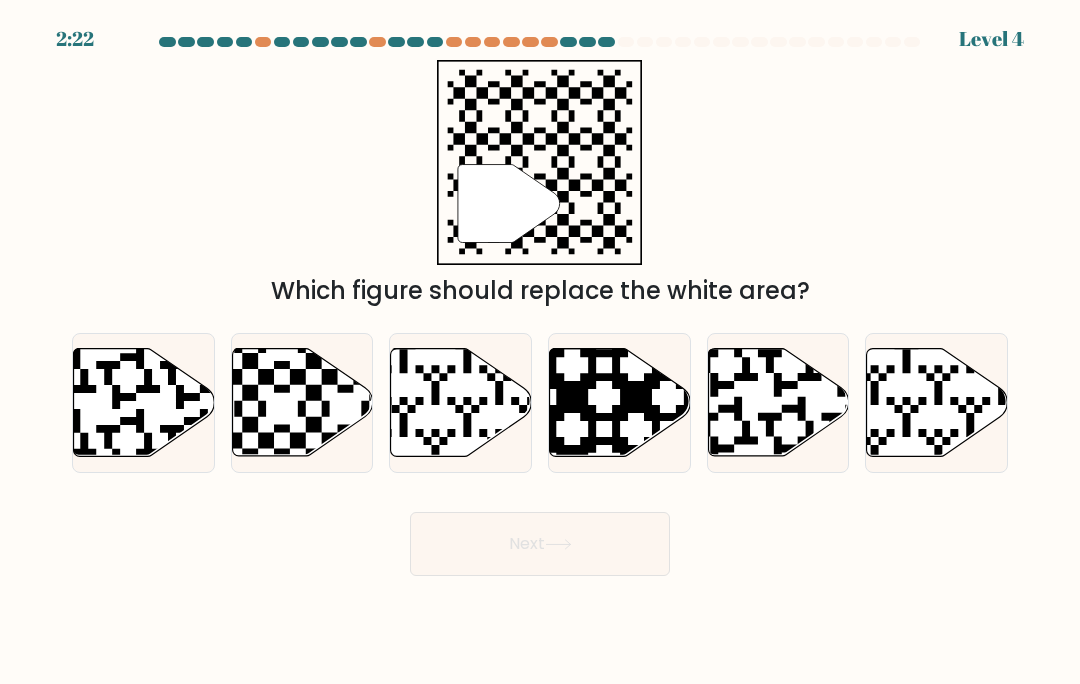 click 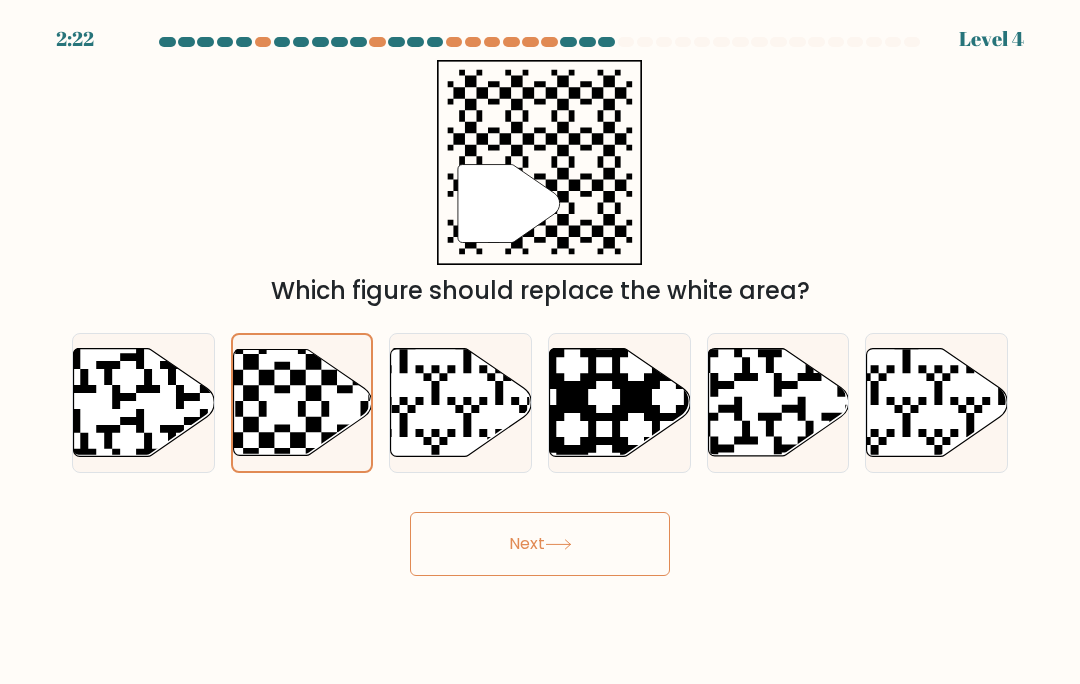 click on "Next" at bounding box center [540, 544] 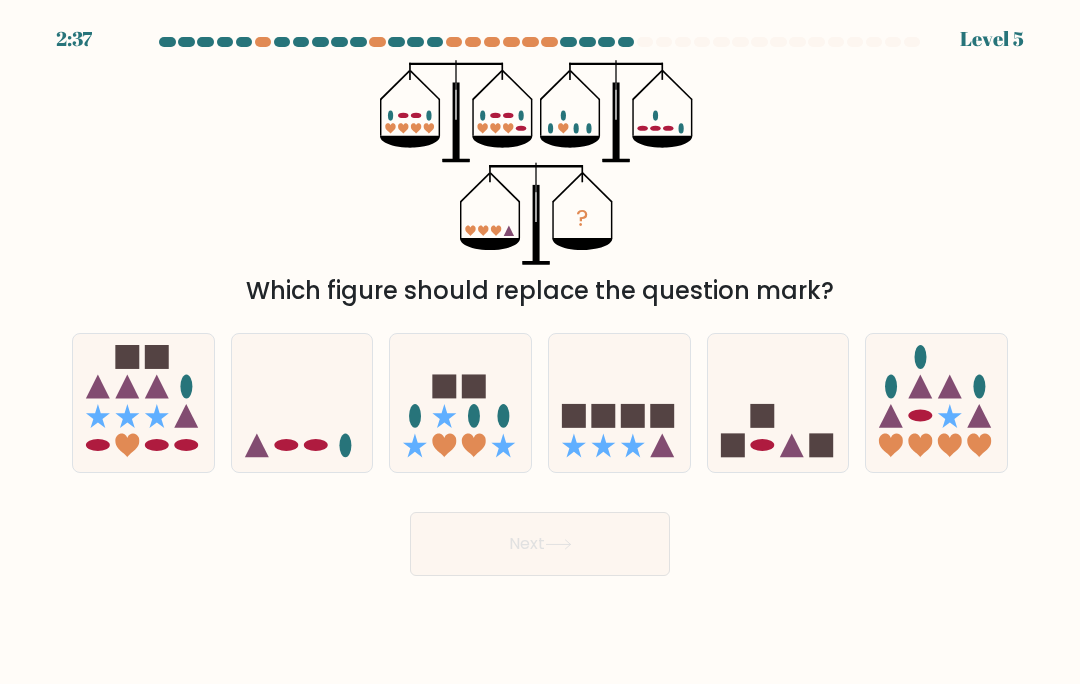 click on "Next" at bounding box center (540, 544) 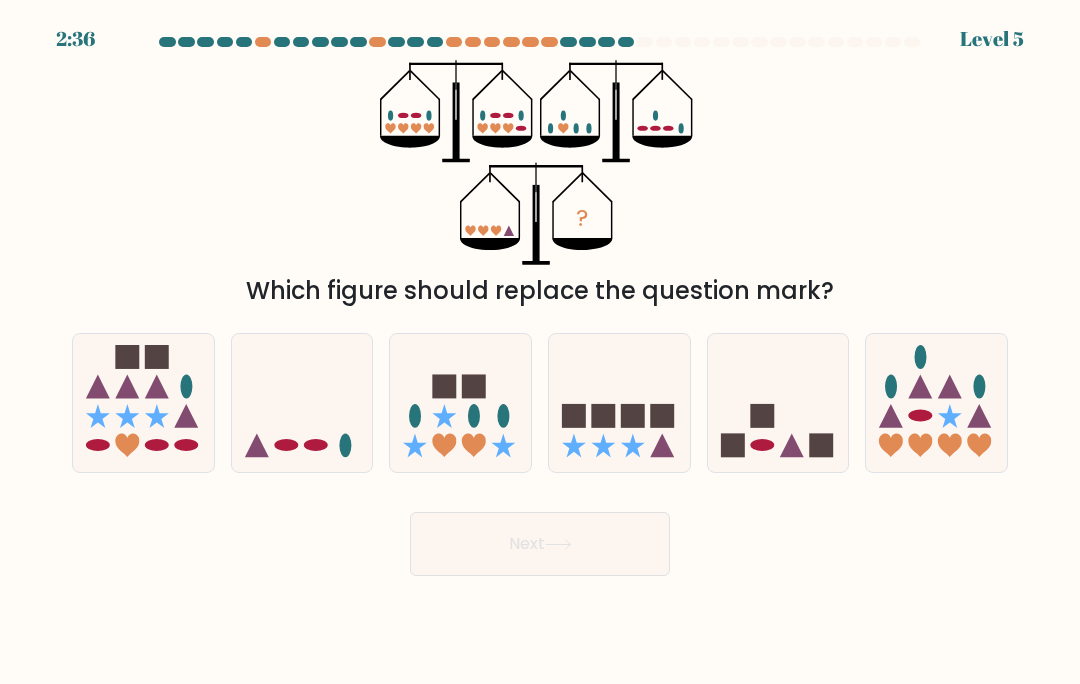 click 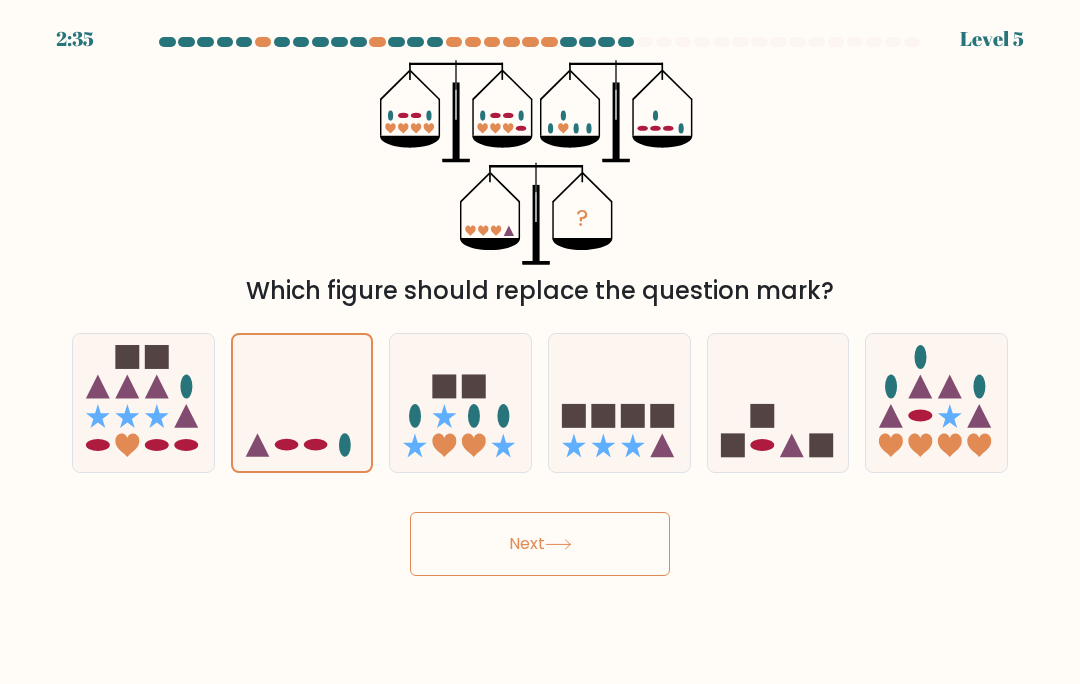 click on "Next" at bounding box center (540, 544) 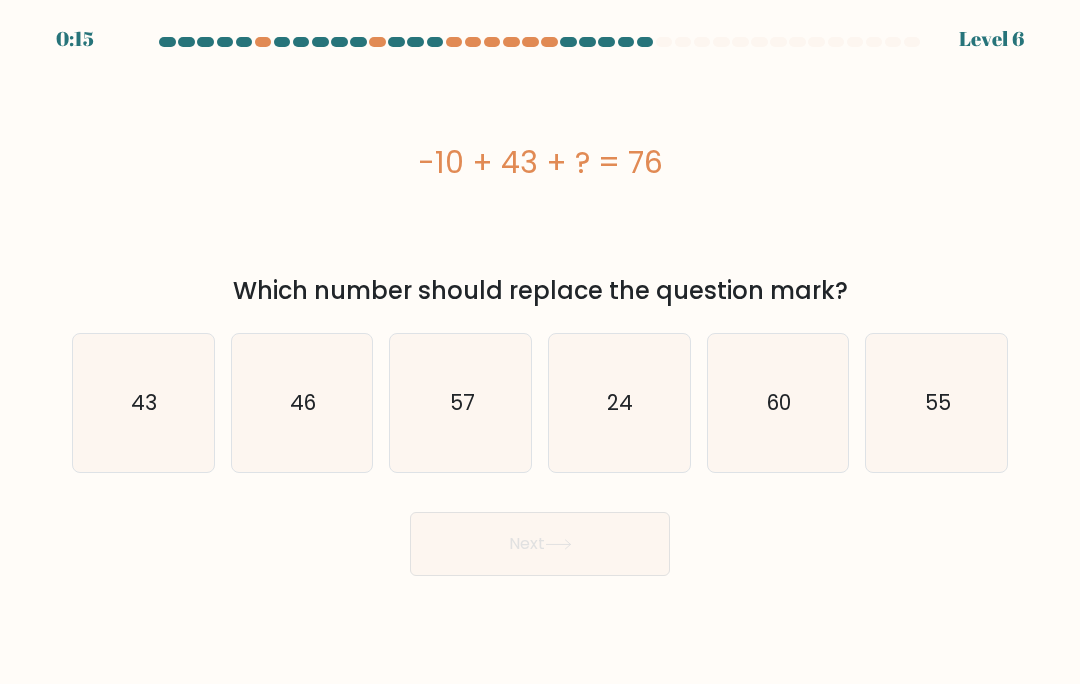 click on "46" 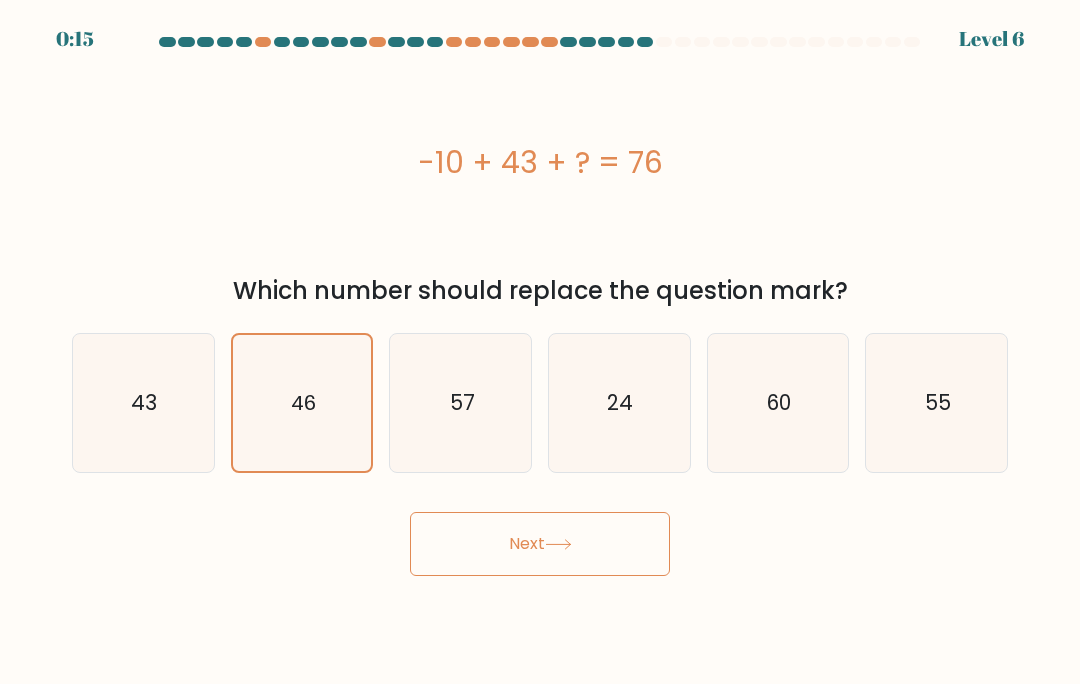 click on "Next" at bounding box center (540, 544) 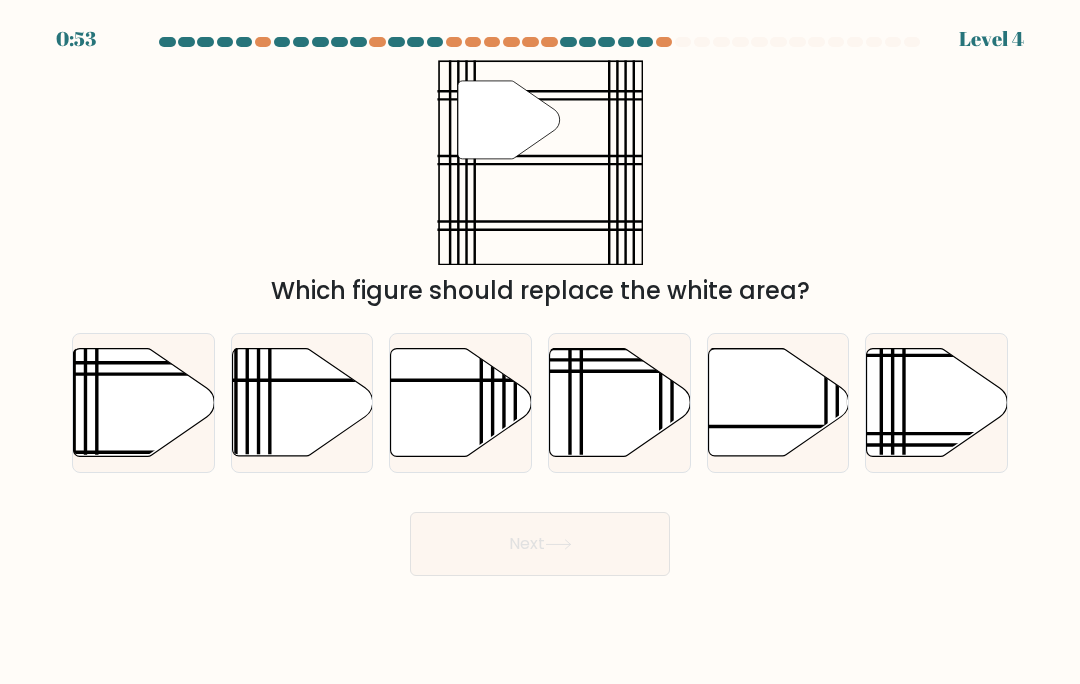 click 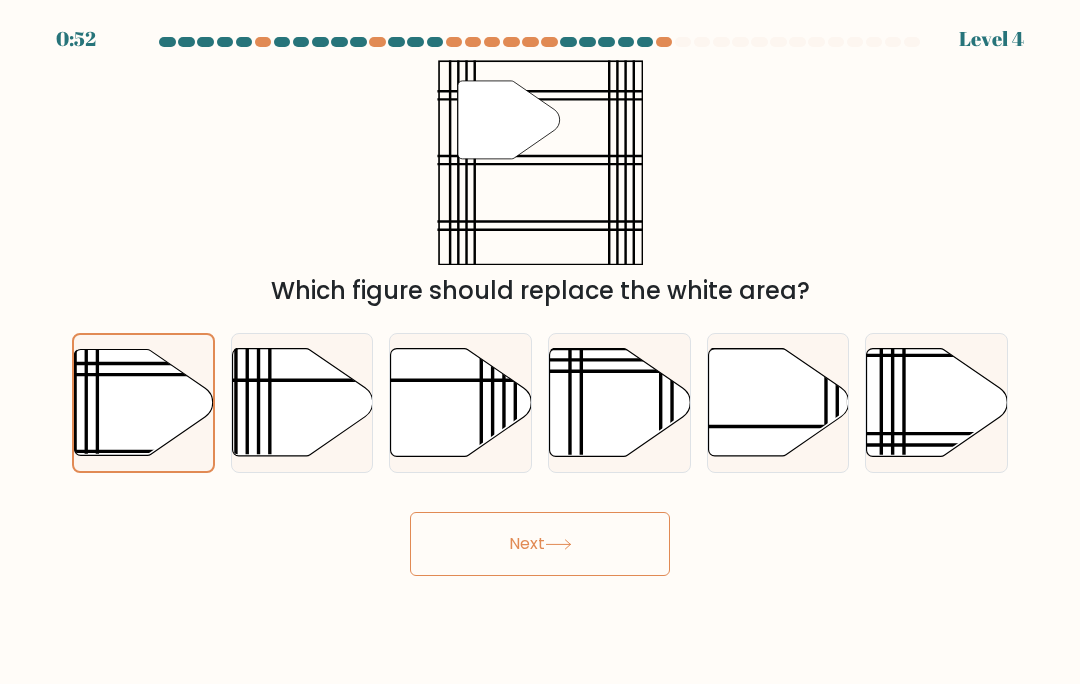 click on "Next" at bounding box center [540, 544] 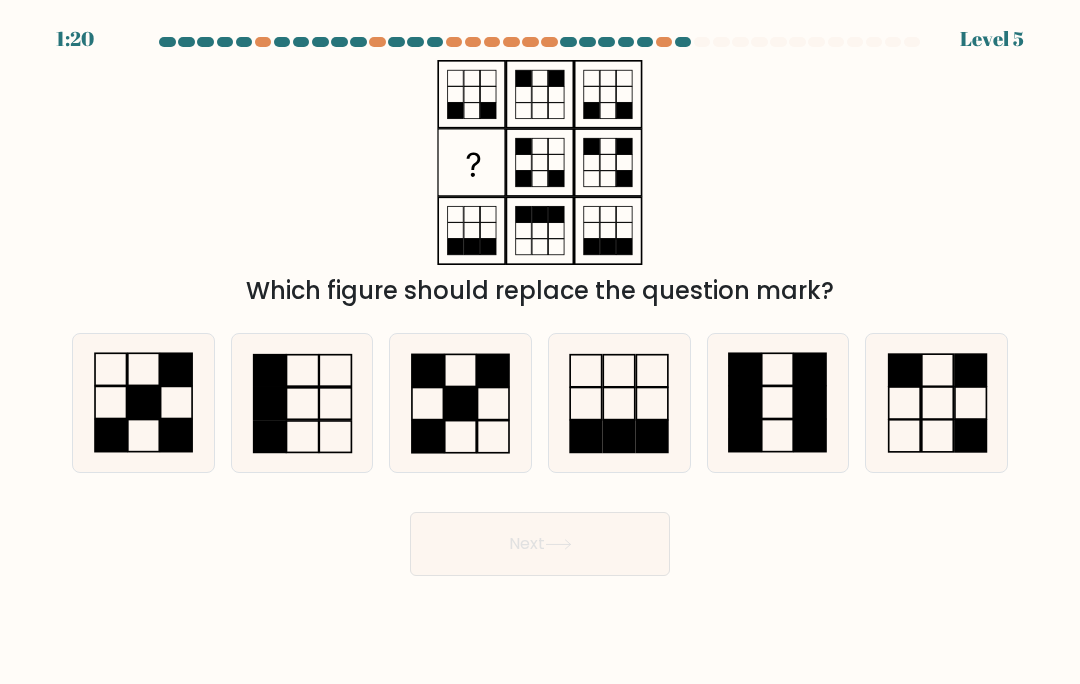 click 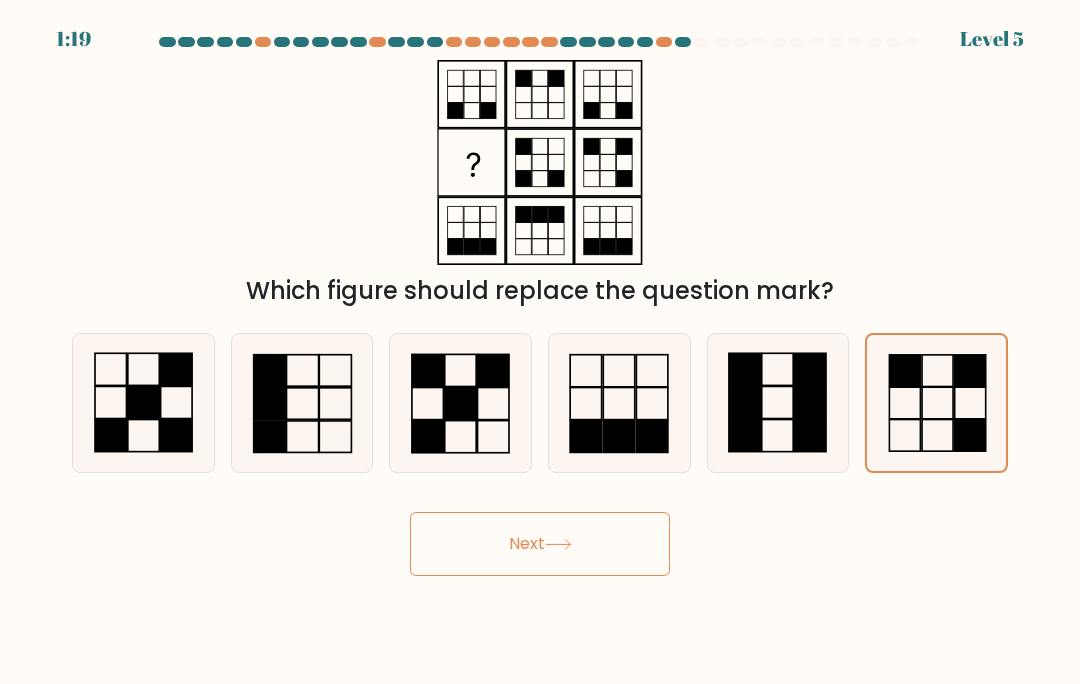 click on "Next" at bounding box center [540, 544] 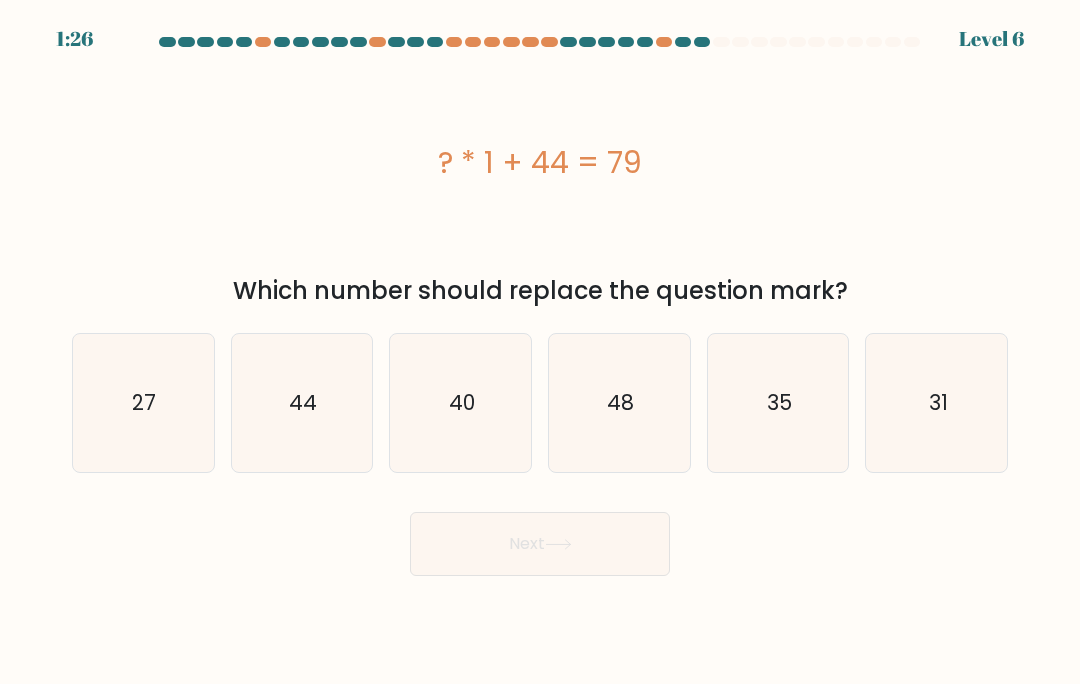 click on "35" 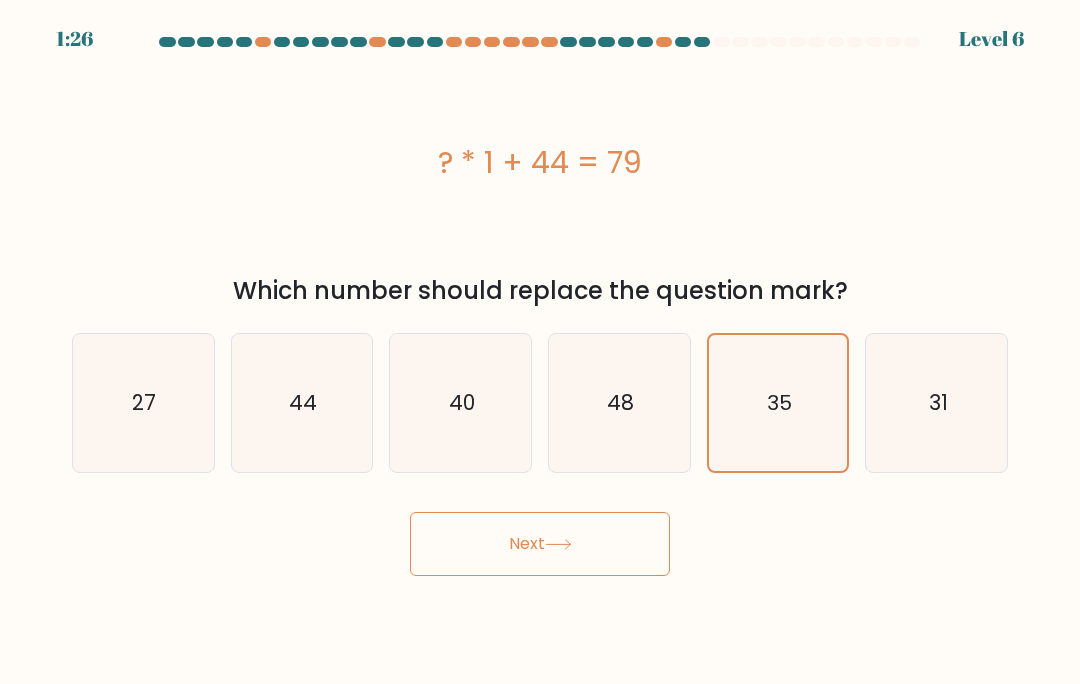 click 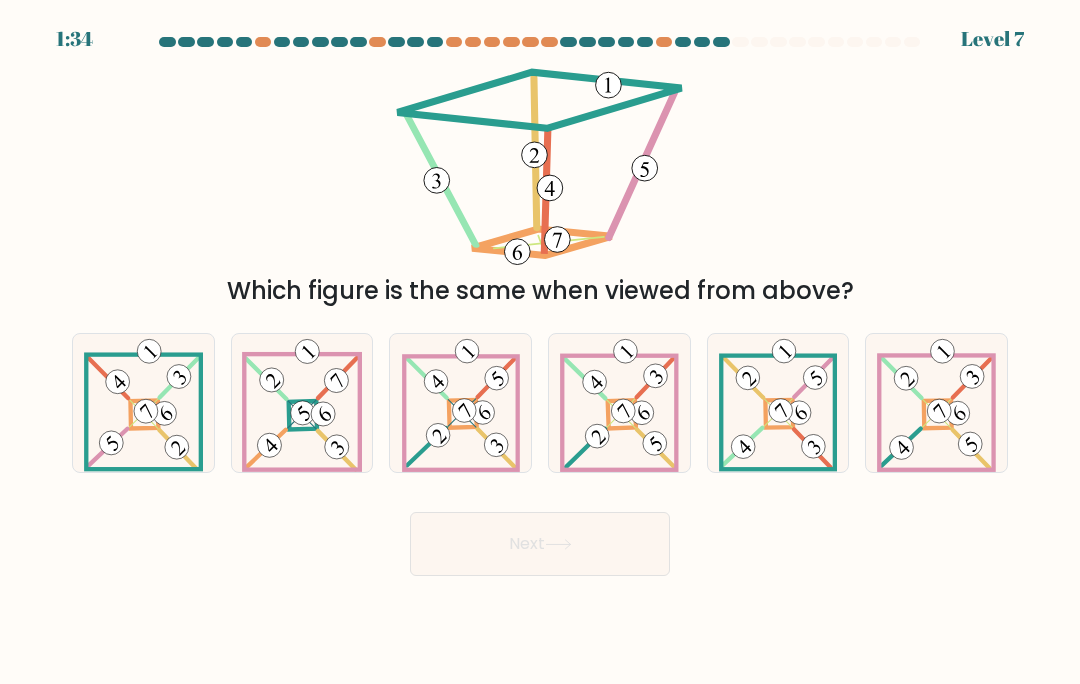 click on "1:34
Level 7" at bounding box center [540, 342] 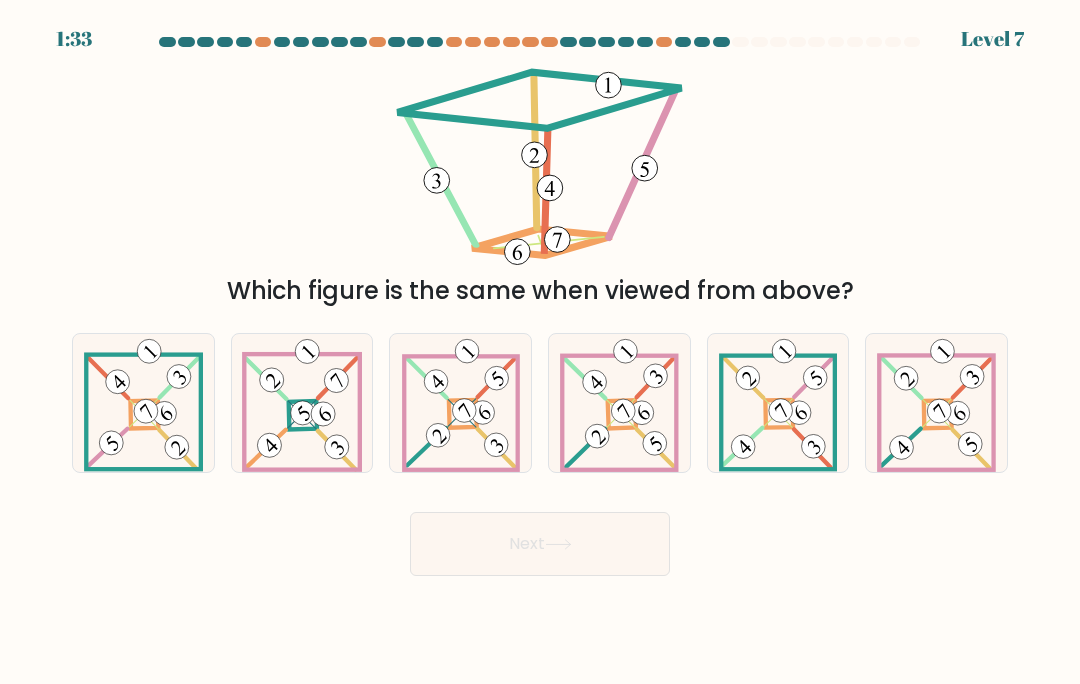 click 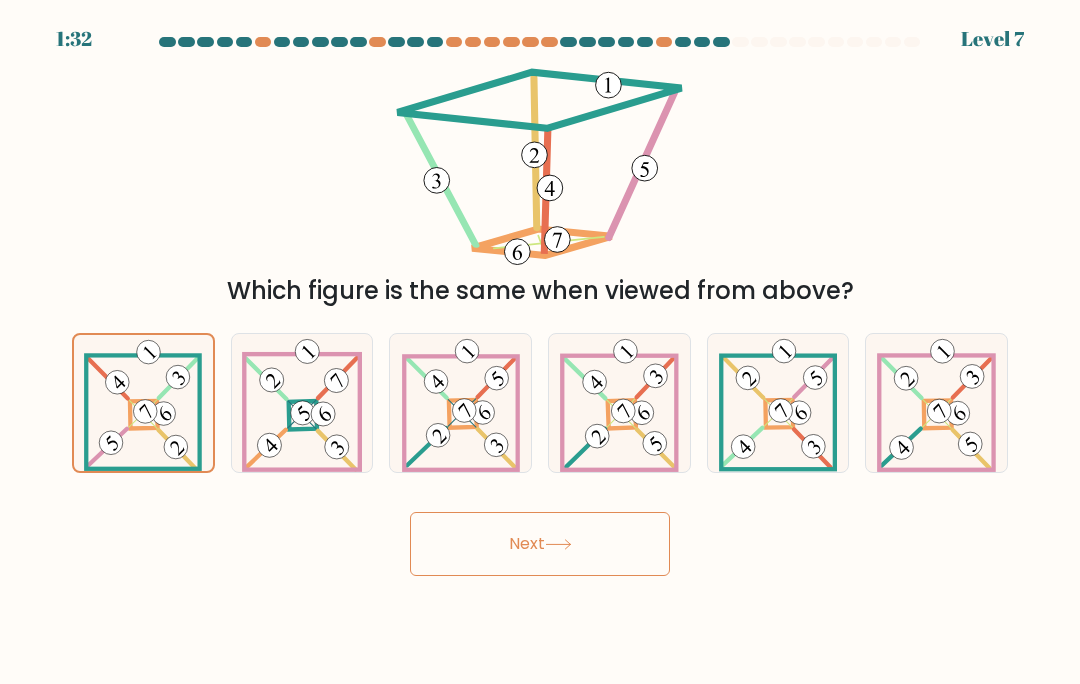 click on "Next" at bounding box center [540, 544] 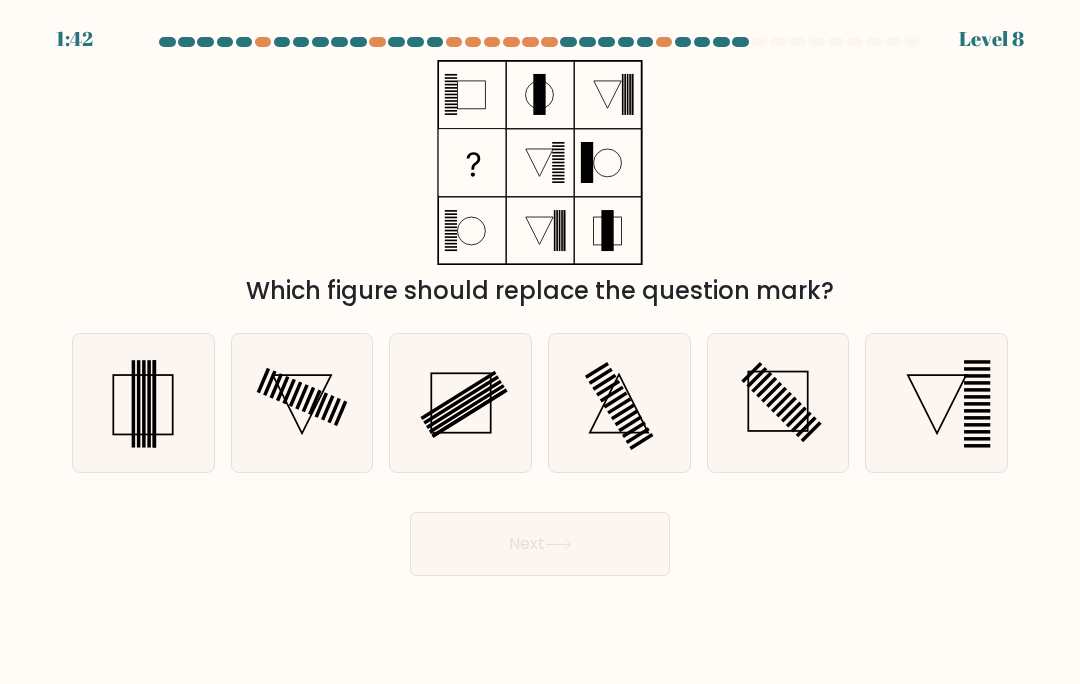 click 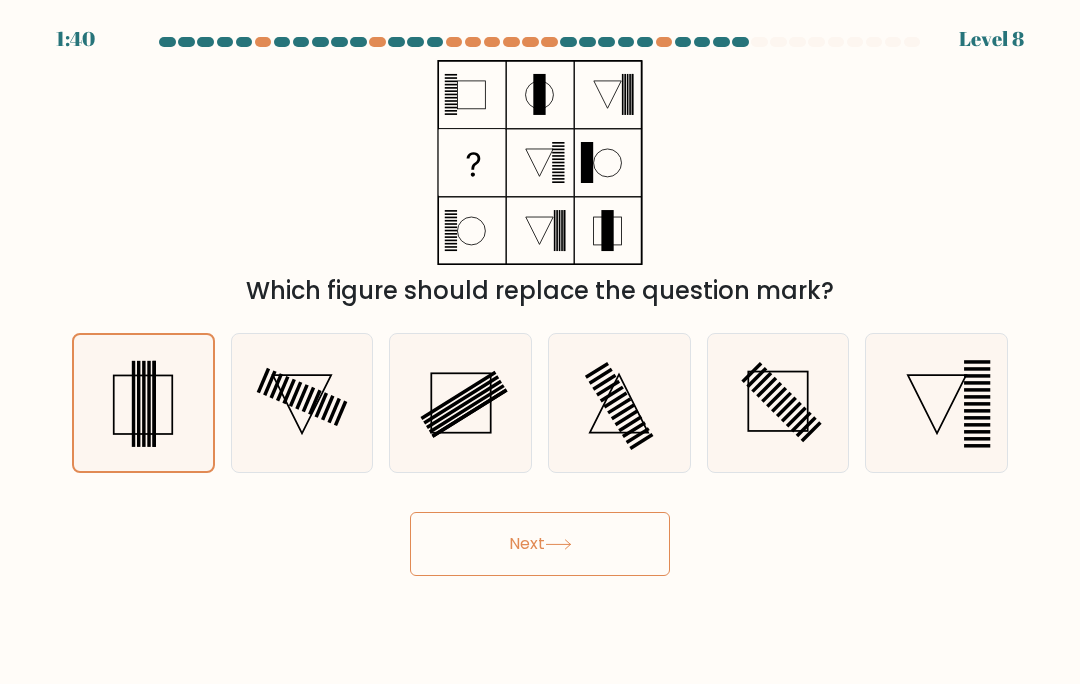 click on "Next" at bounding box center (540, 544) 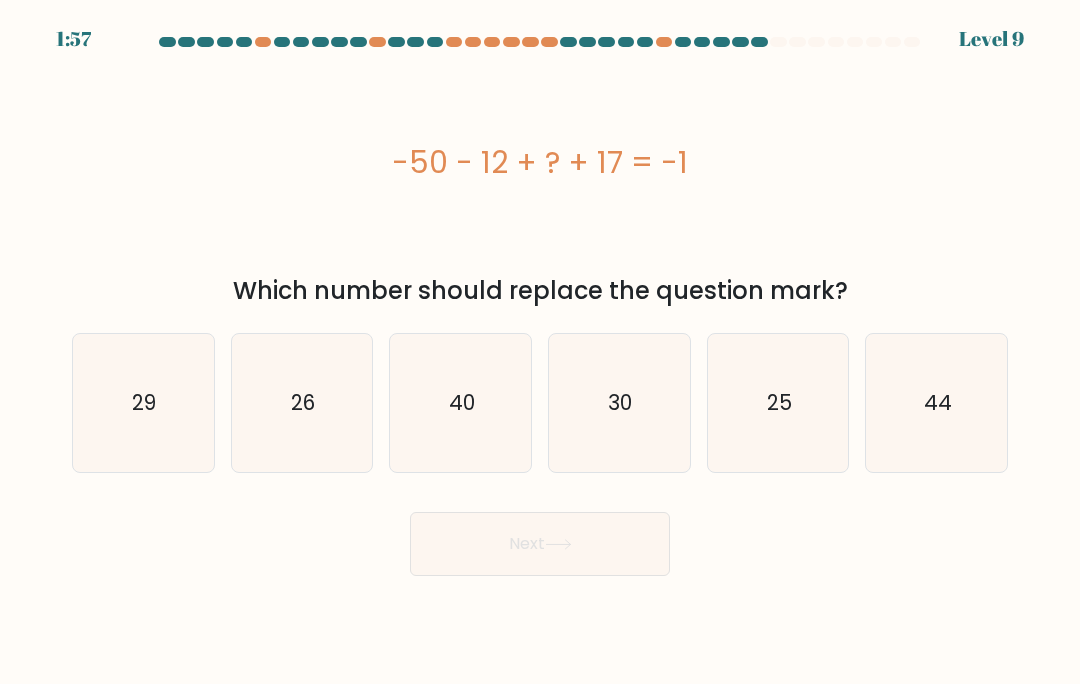 click on "30" 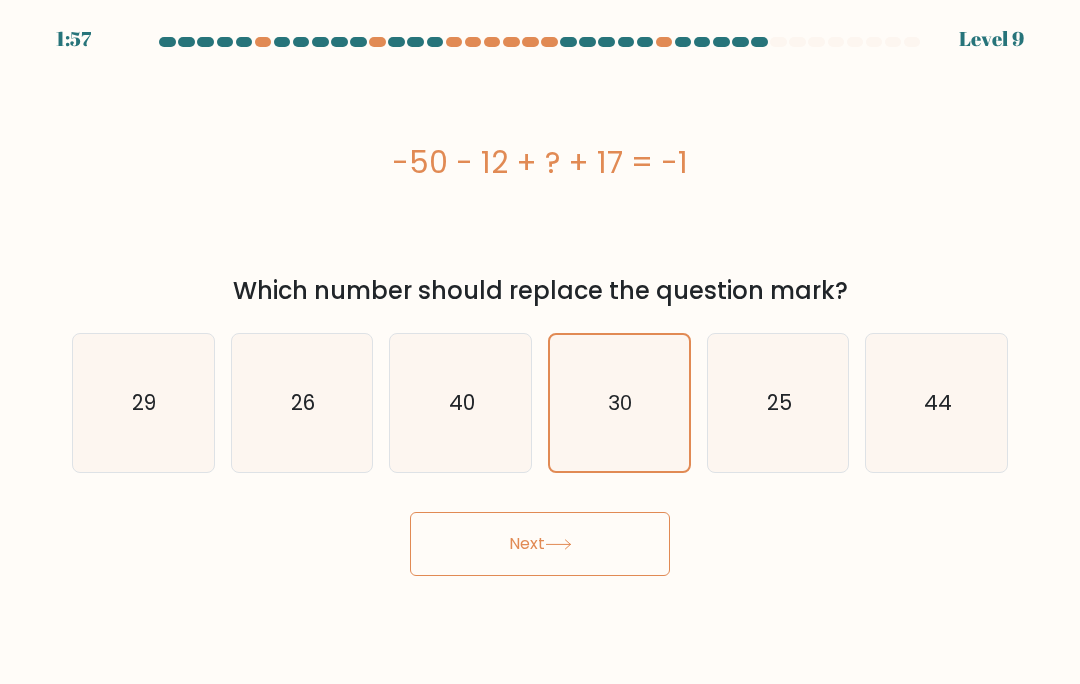 click on "Next" at bounding box center (540, 544) 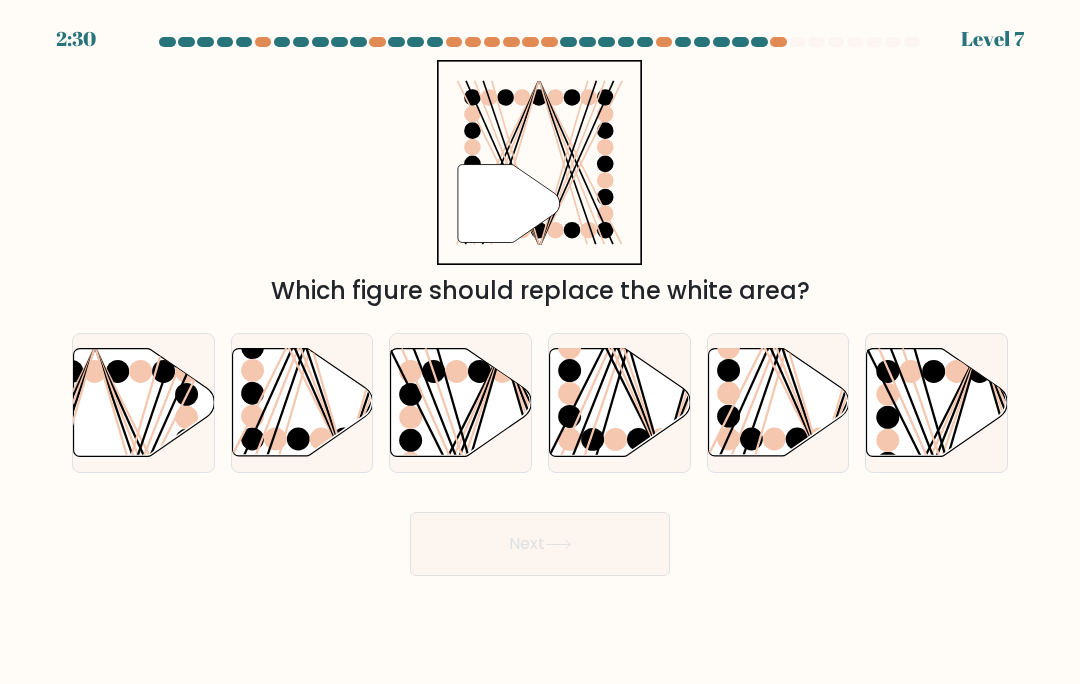 click 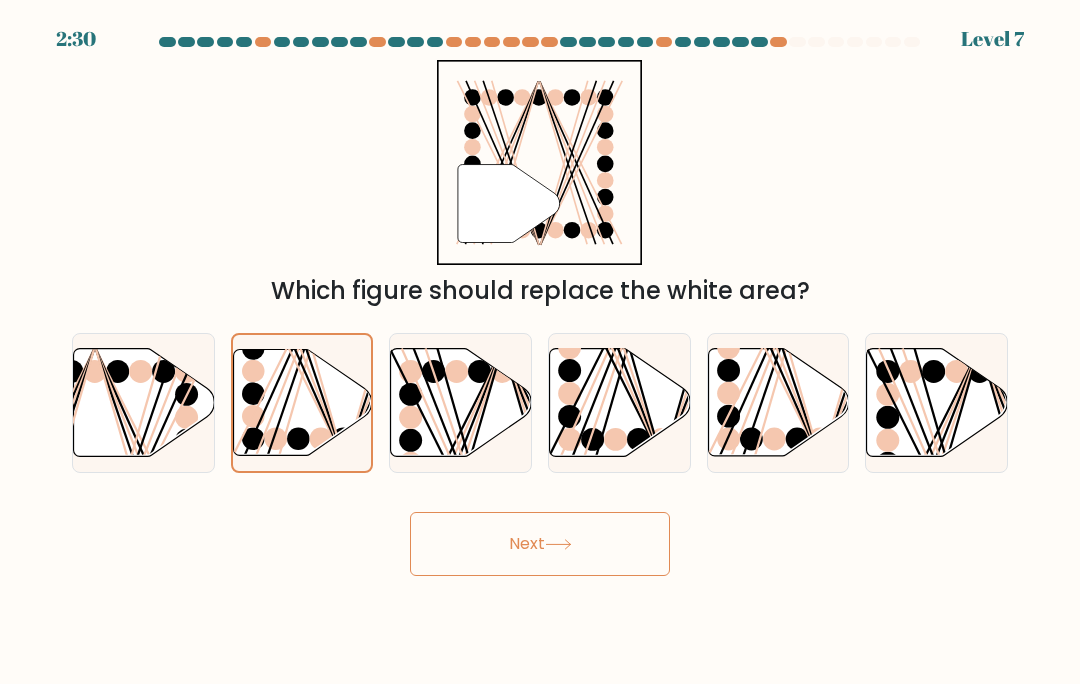 click on "Next" at bounding box center (540, 544) 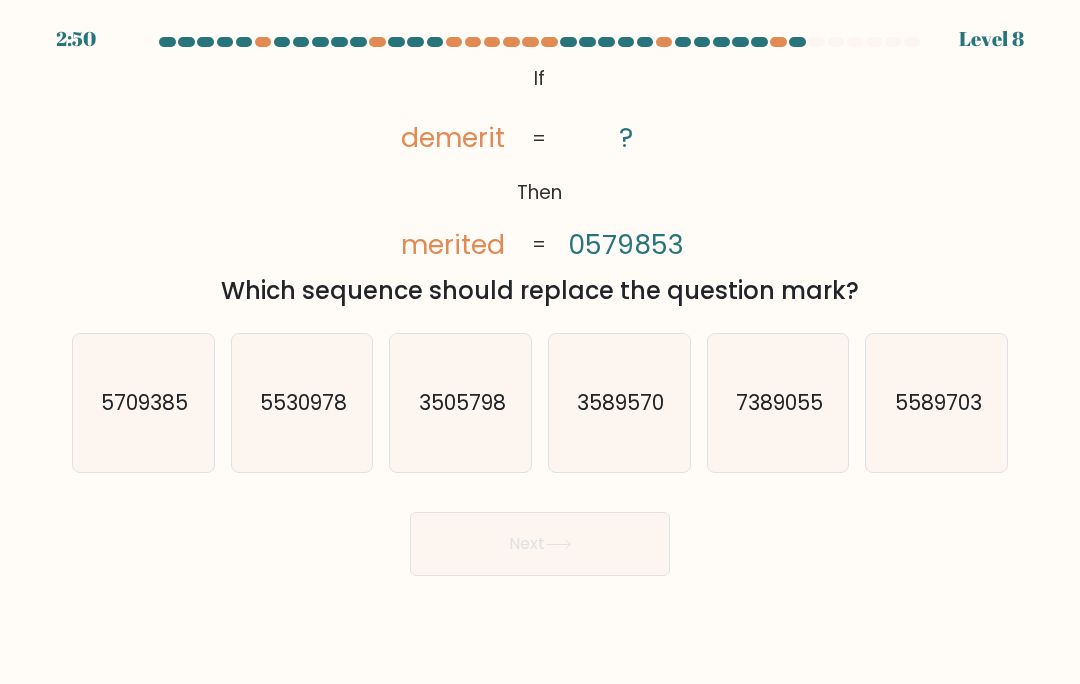 click on "3505798" 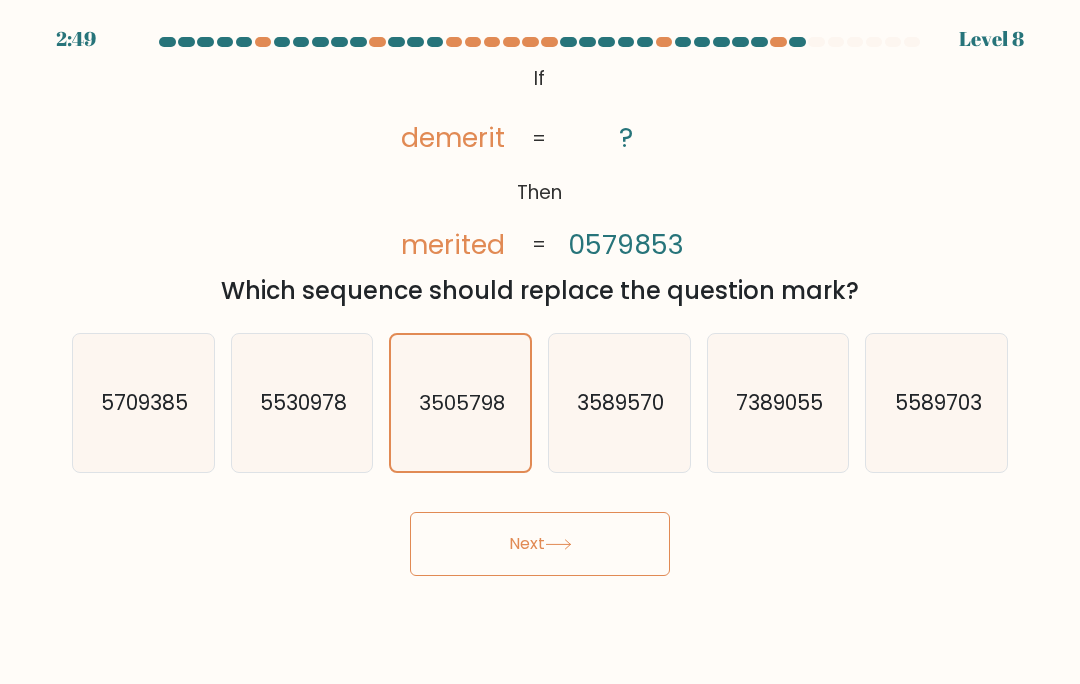 click on "Next" at bounding box center (540, 544) 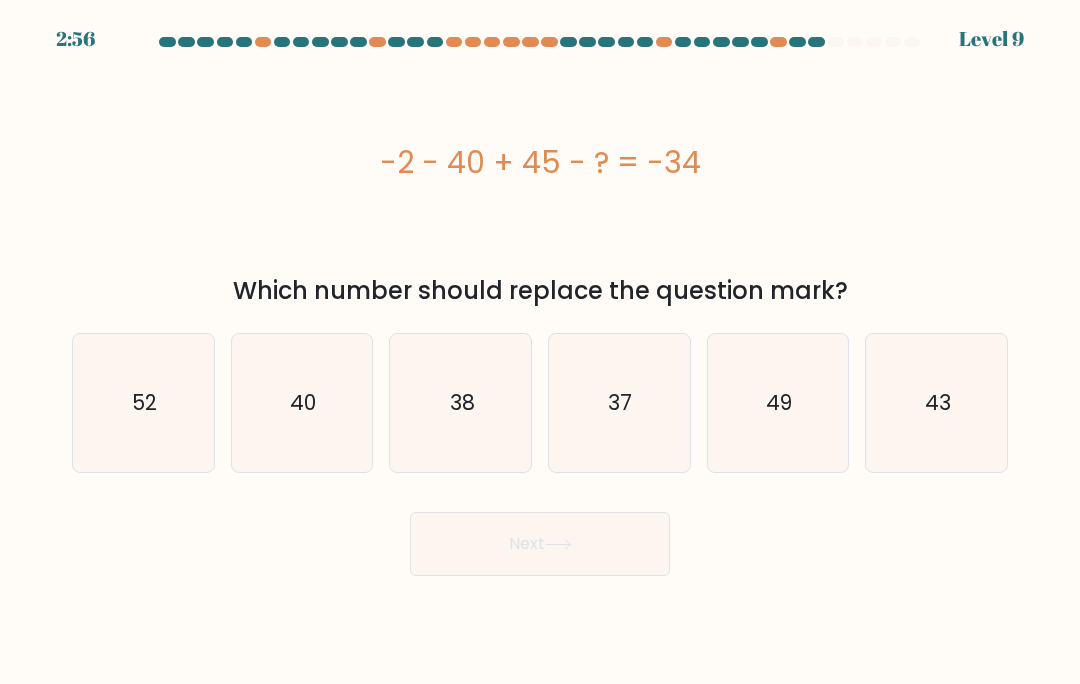 click on "37" 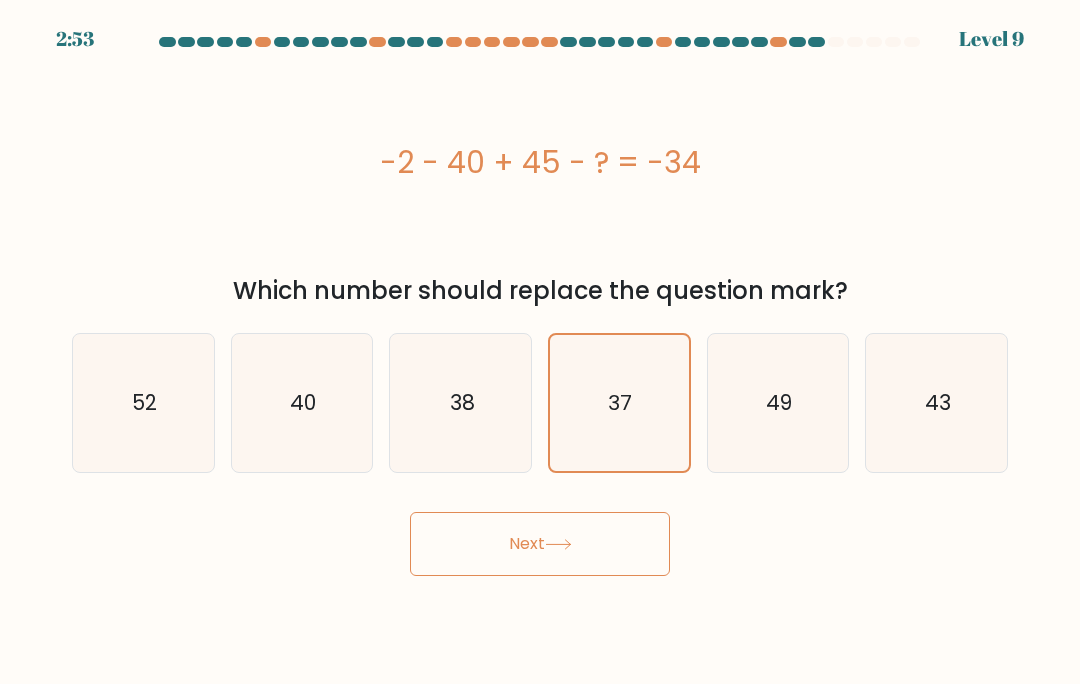 click on "Next" at bounding box center (540, 536) 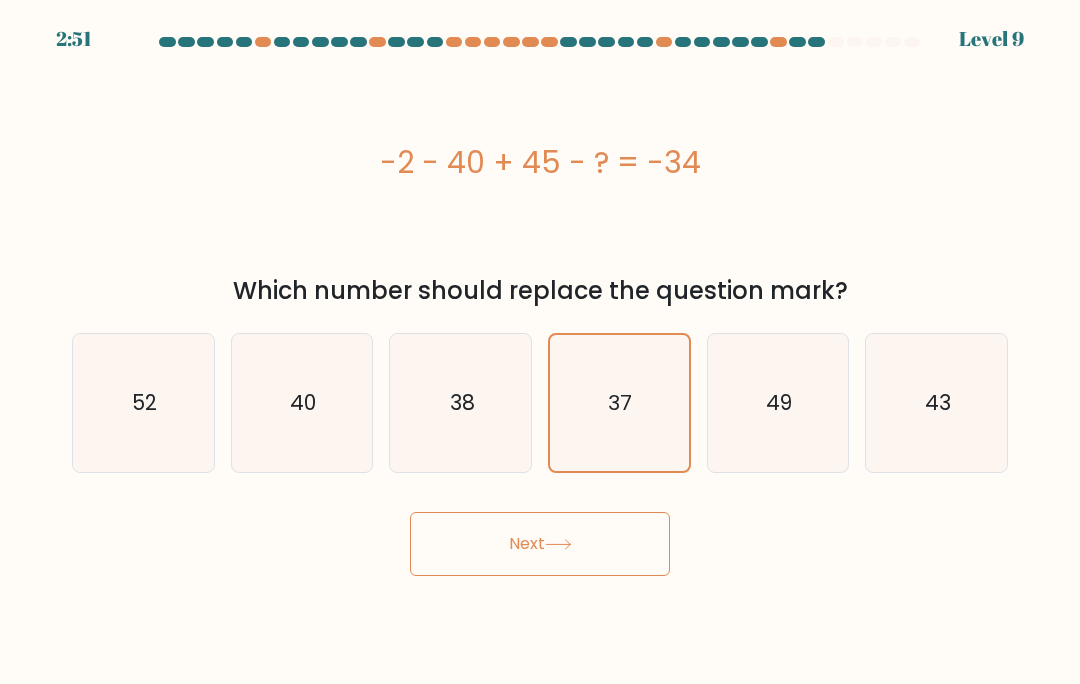 click on "Next" at bounding box center (540, 544) 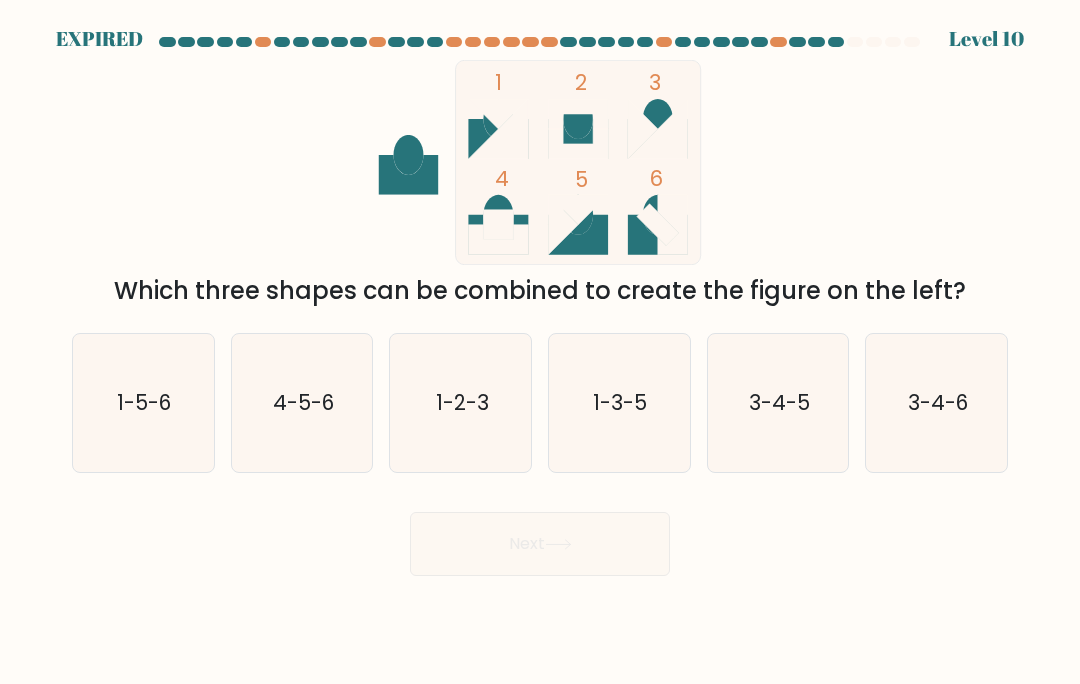 click on "Next" at bounding box center [540, 536] 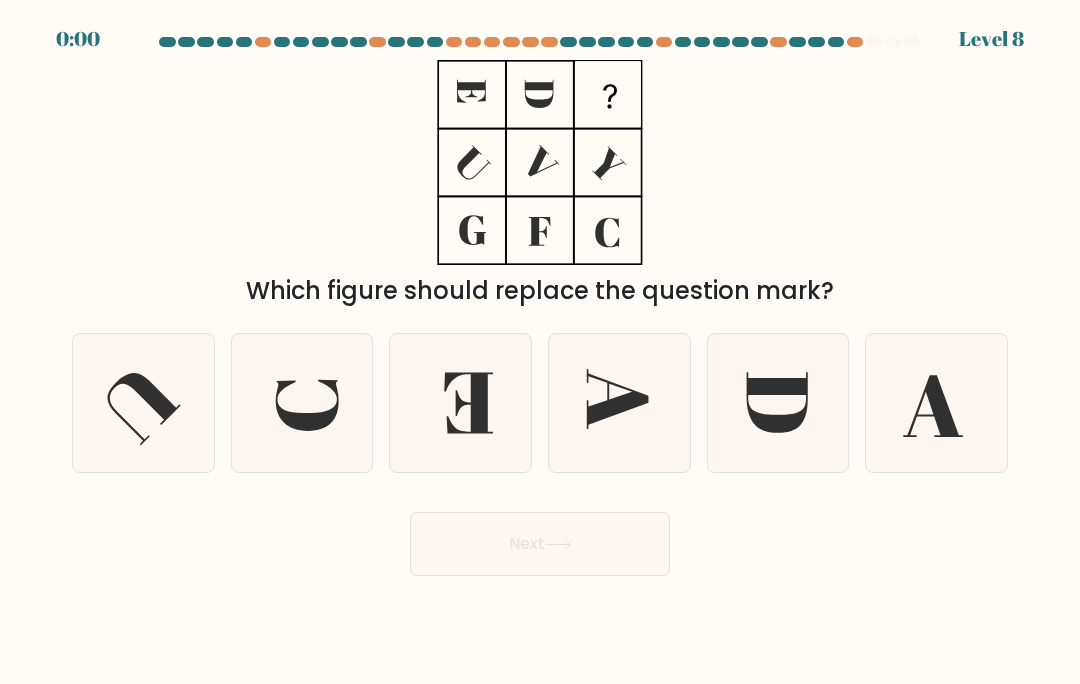 scroll, scrollTop: 0, scrollLeft: 0, axis: both 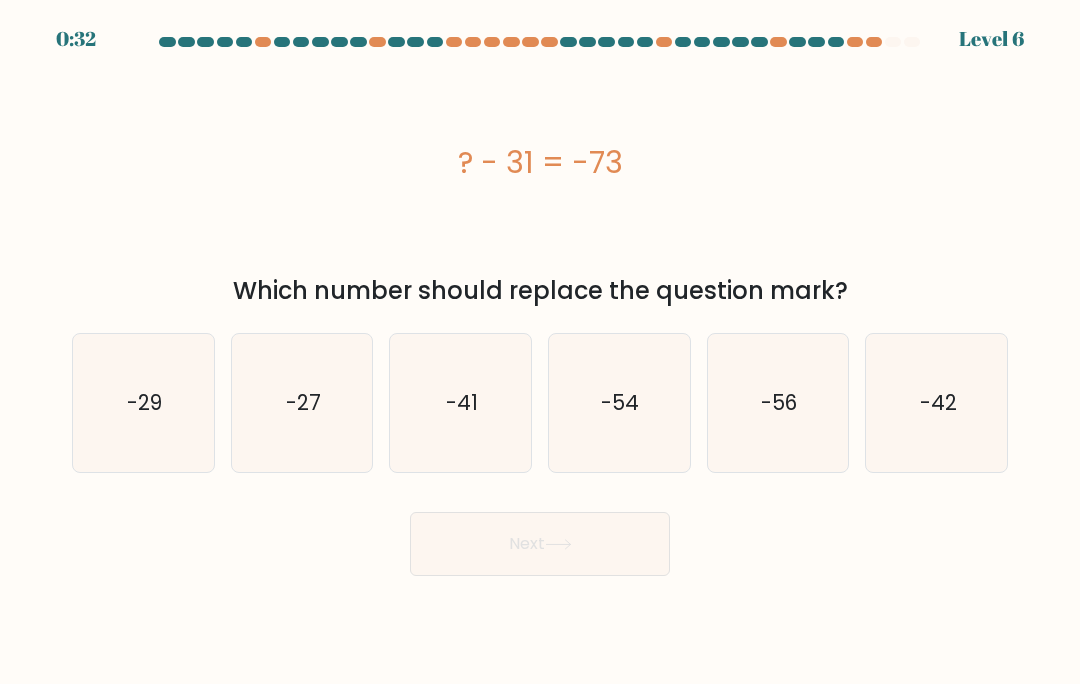 click on "0:32
Level 6
a." at bounding box center [540, 342] 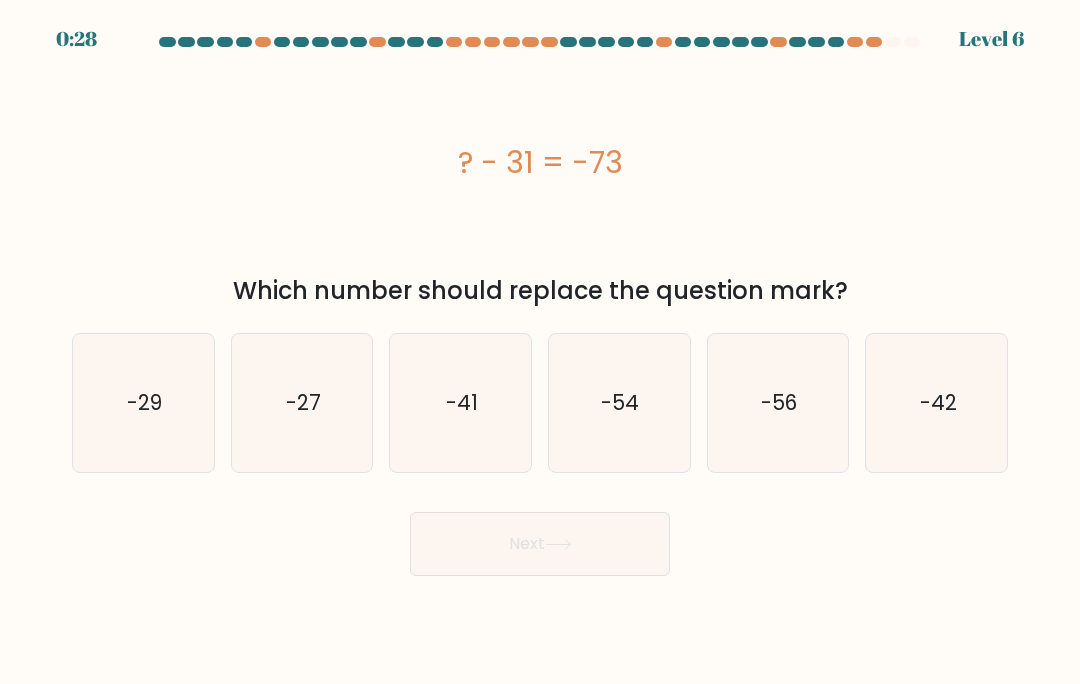 click on "Next" at bounding box center (540, 544) 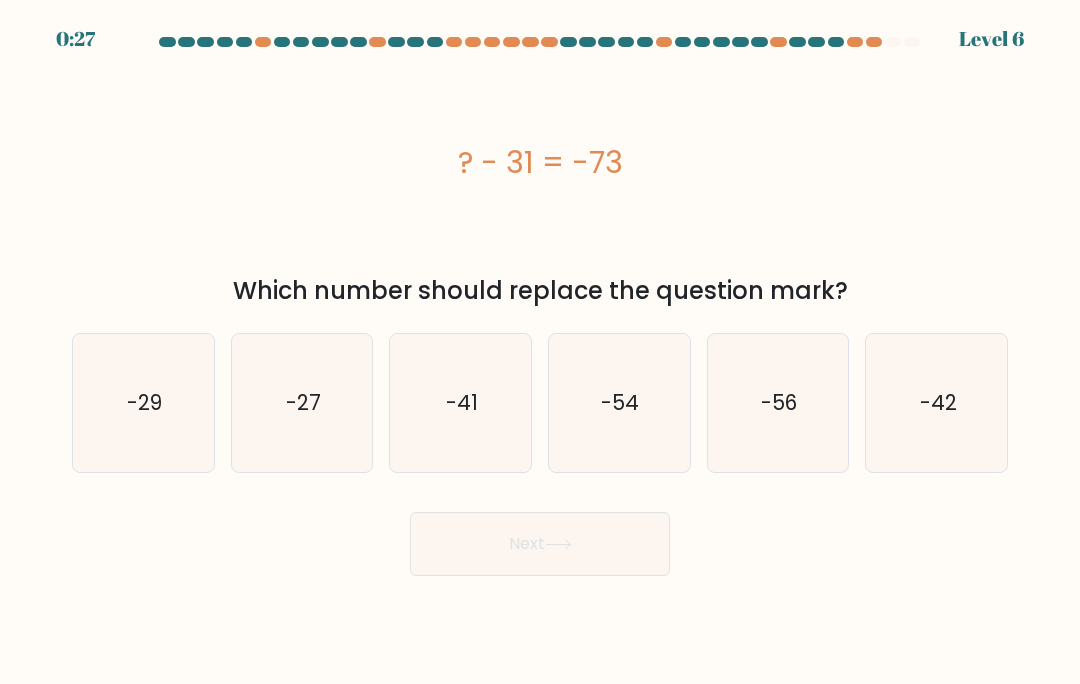 click on "? - 31 = -73" at bounding box center (540, 162) 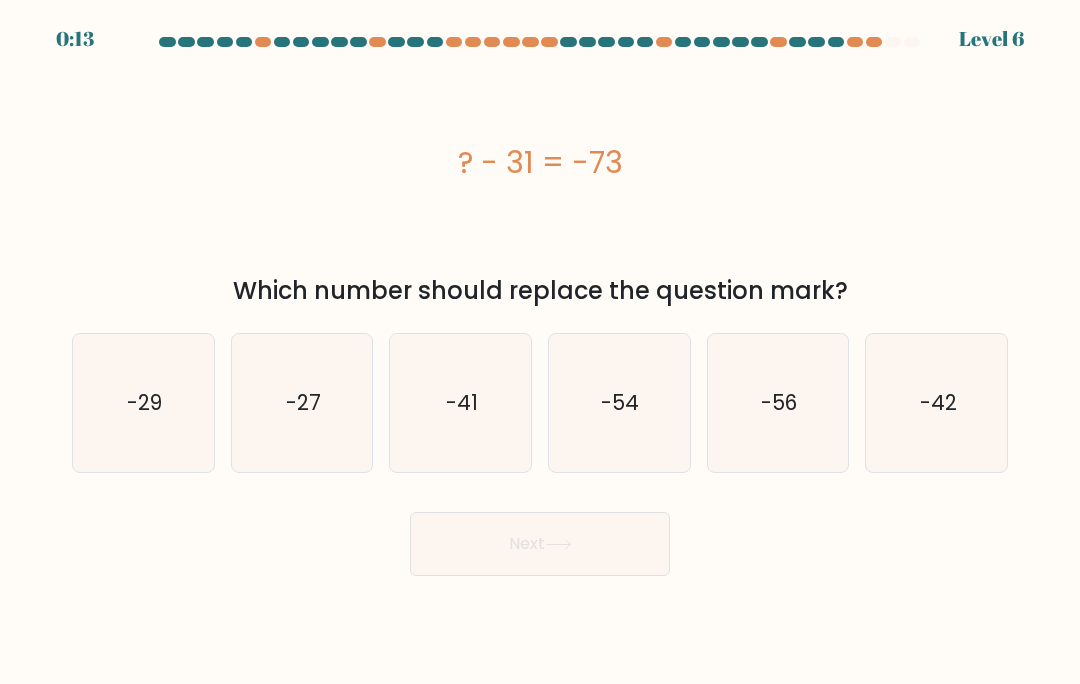 click on "-56" 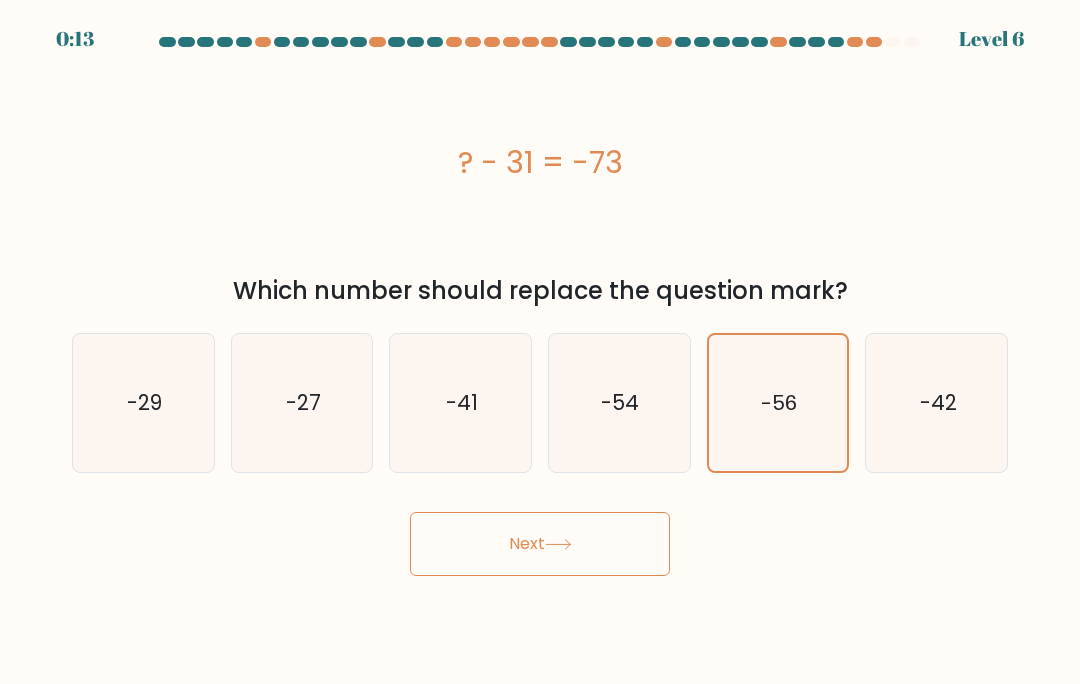 click on "Next" at bounding box center [540, 544] 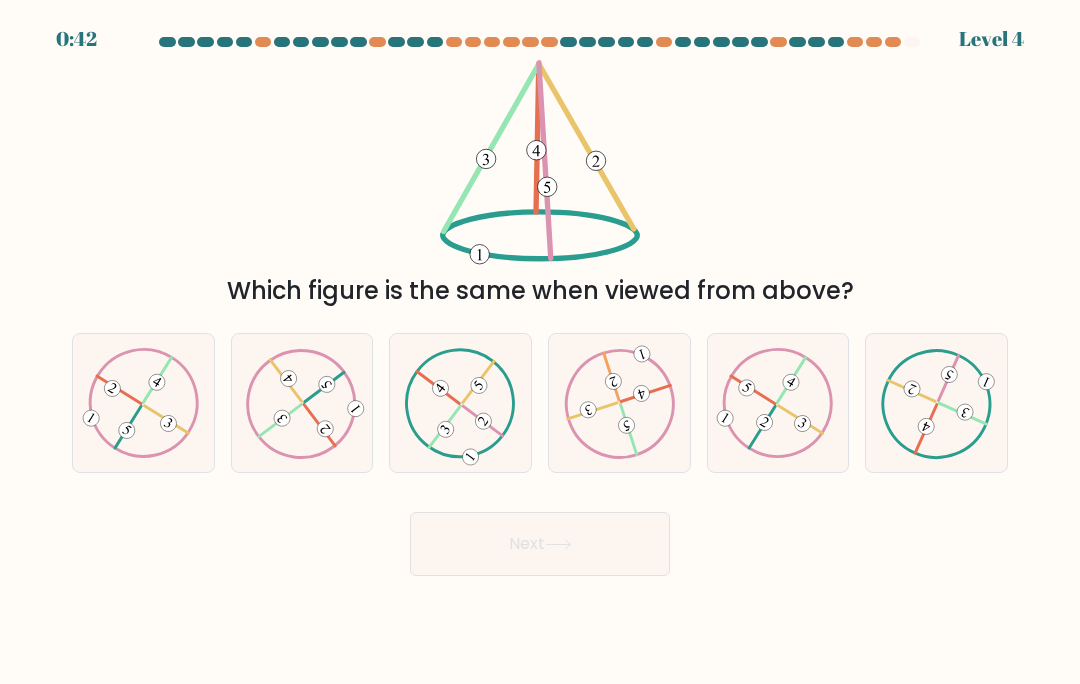 click 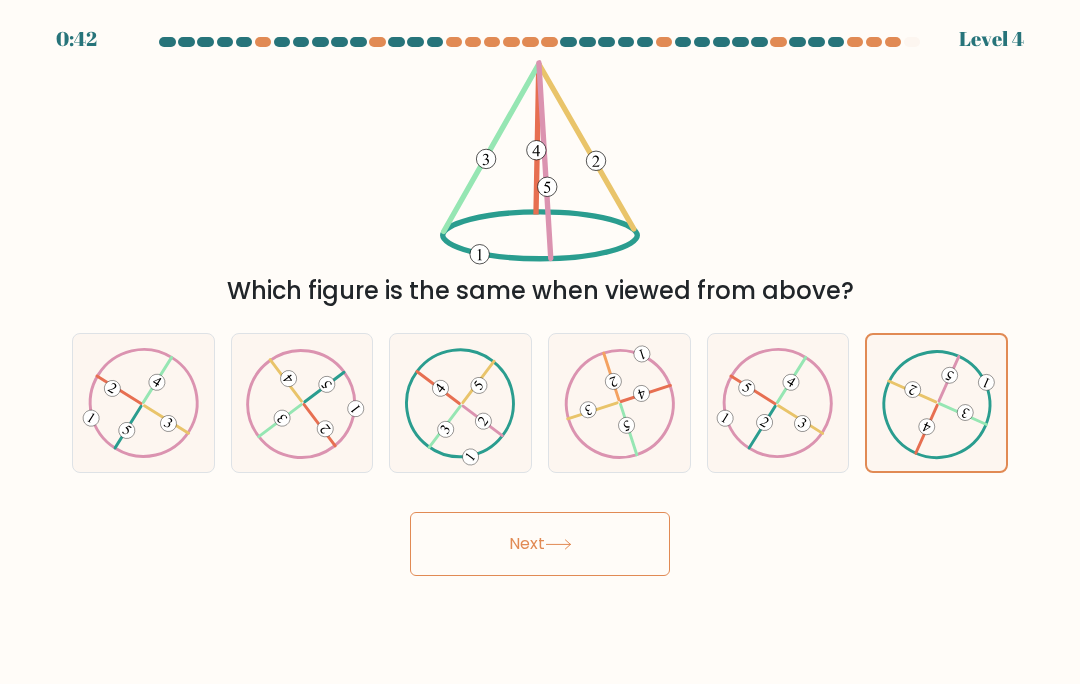 click on "Next" at bounding box center (540, 544) 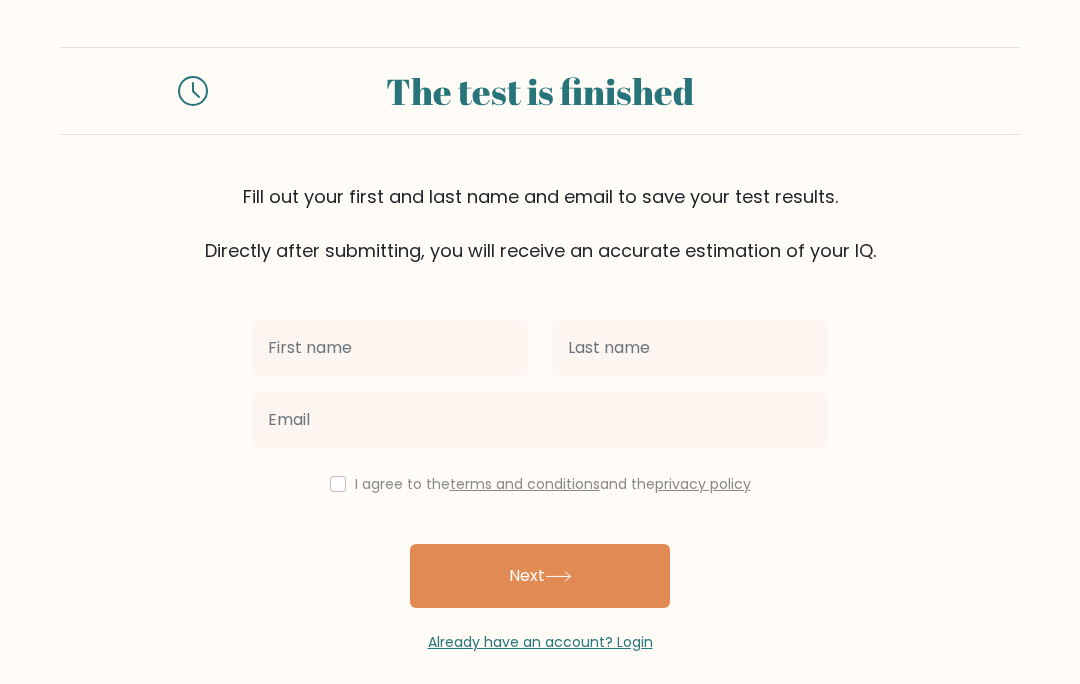 scroll, scrollTop: 0, scrollLeft: 0, axis: both 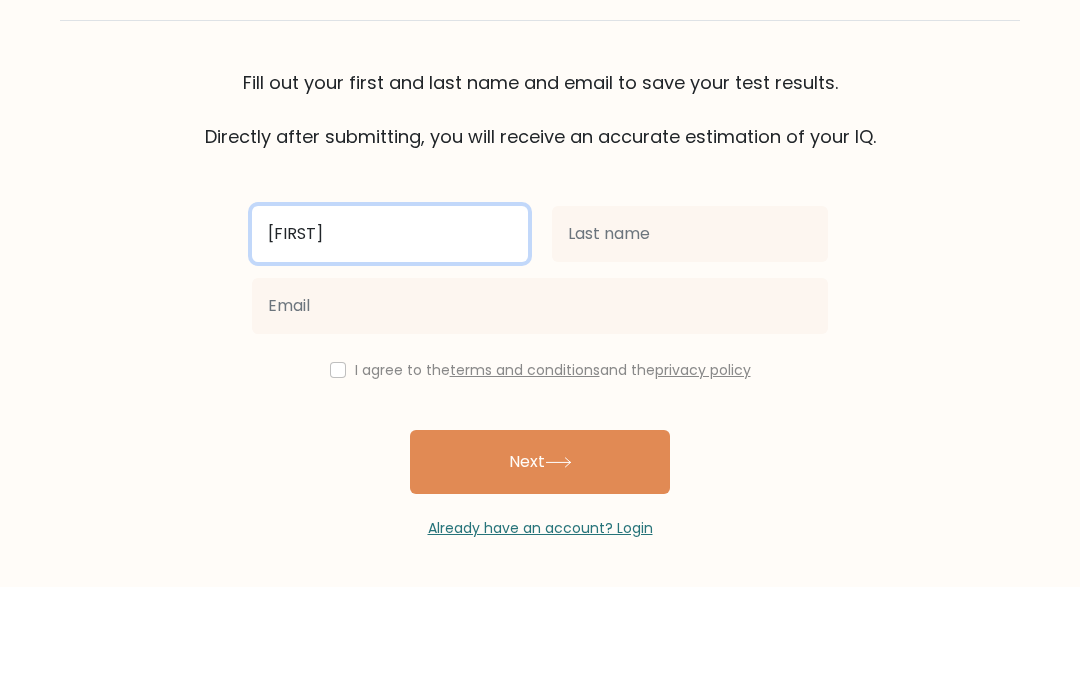 type on "[FIRST]" 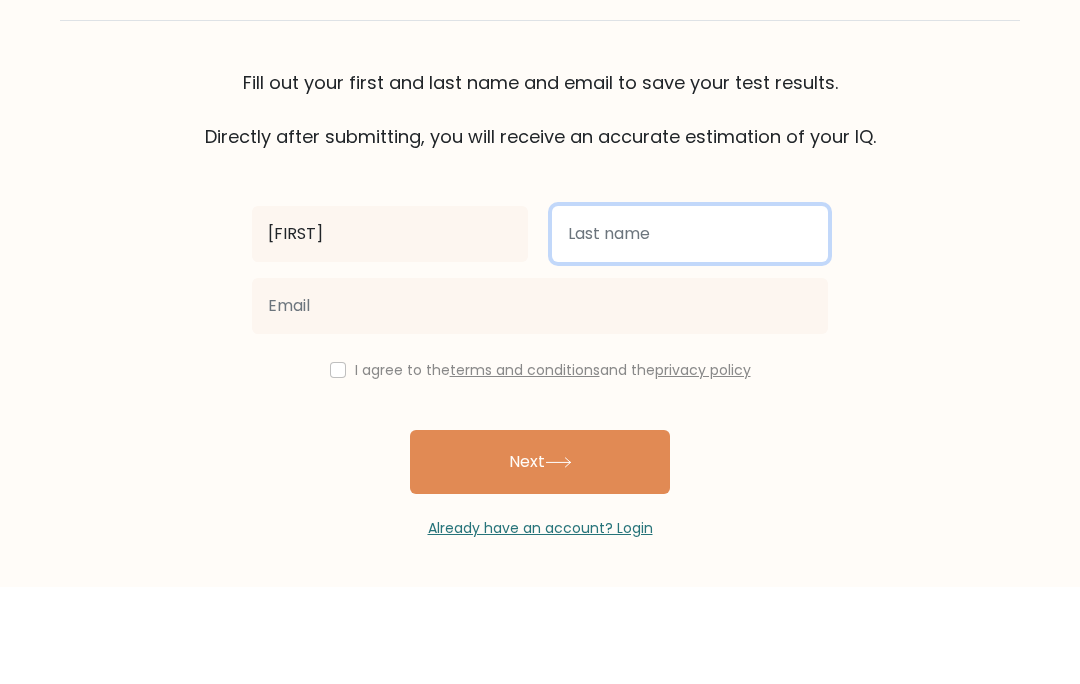 click at bounding box center (690, 331) 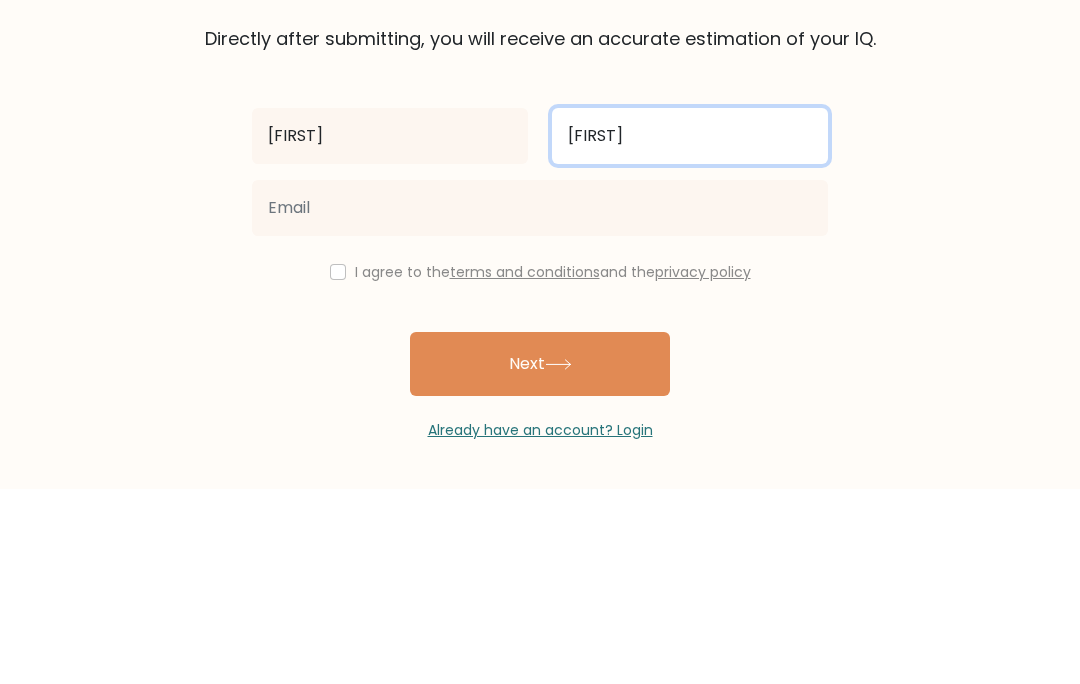 type on "[FIRST]" 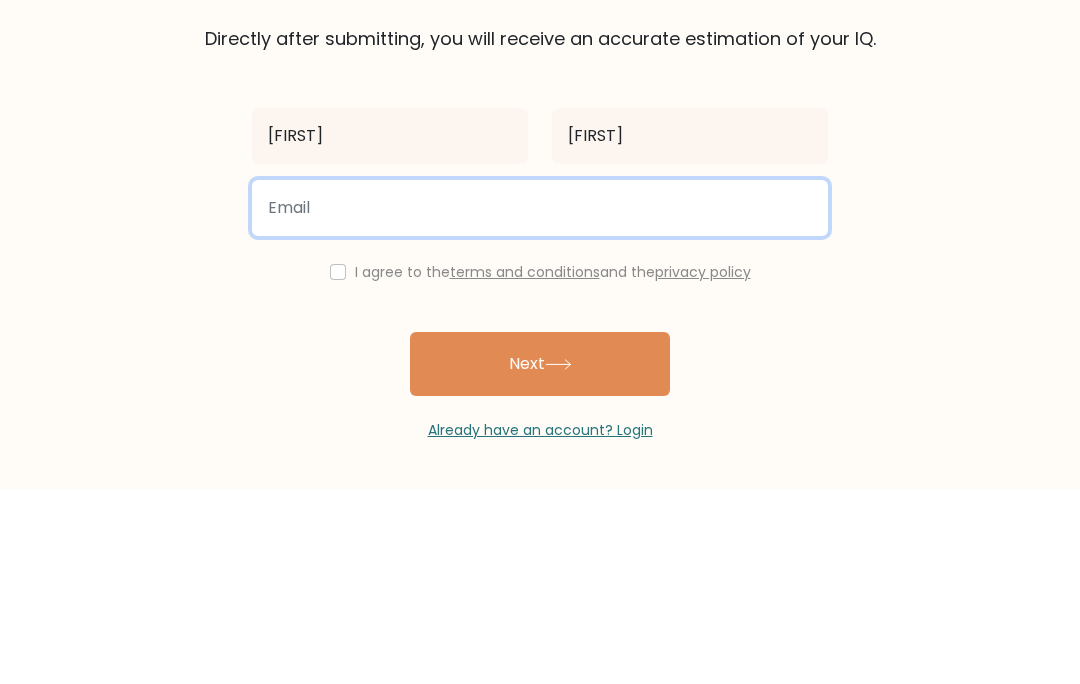 click at bounding box center [540, 403] 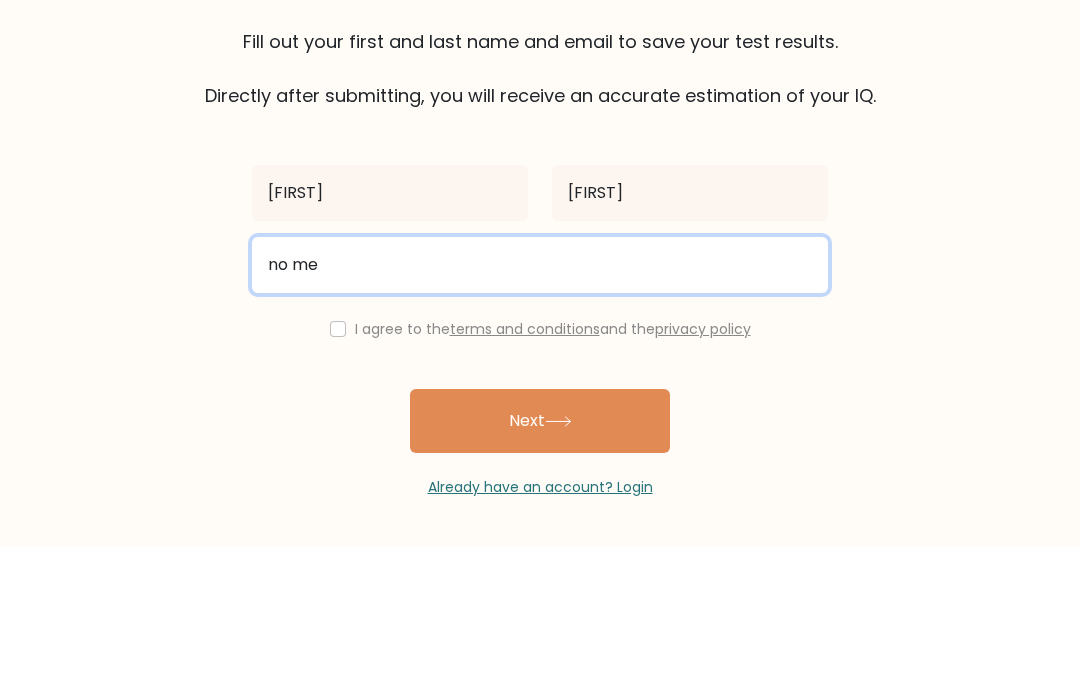 type on "no" 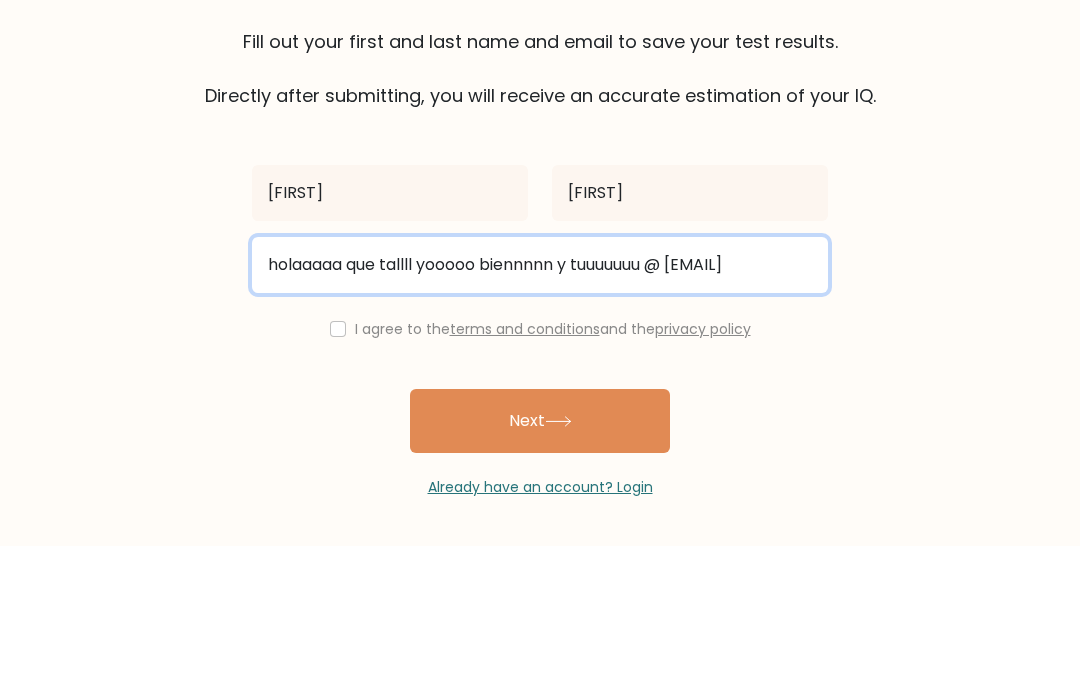 click on "Next" at bounding box center [540, 559] 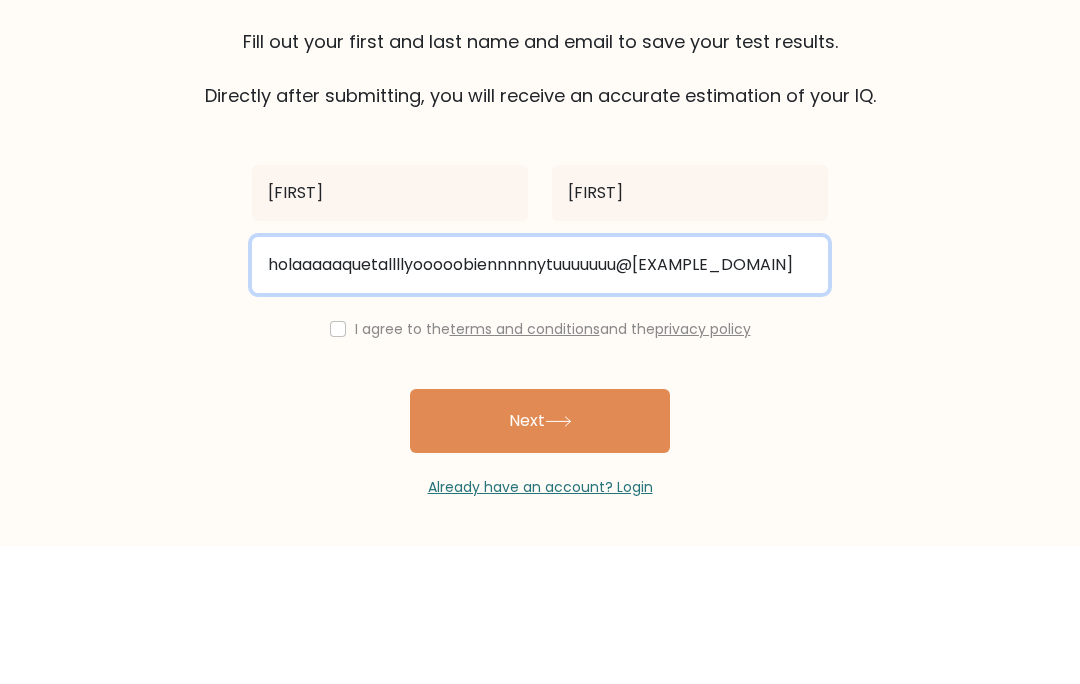 click on "Next" at bounding box center (540, 559) 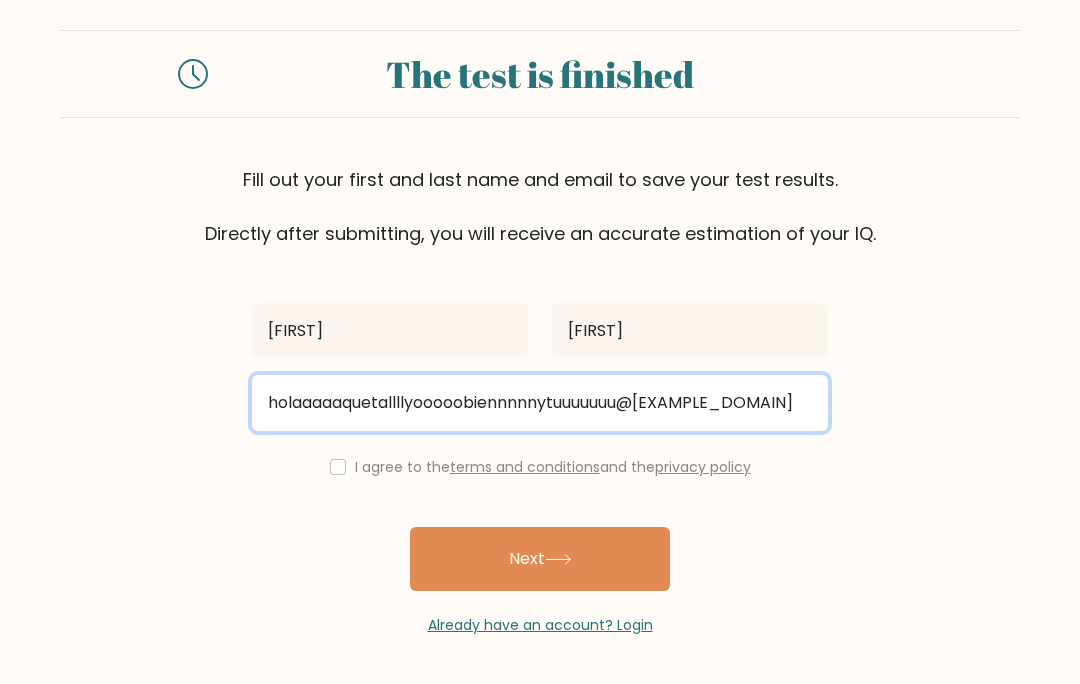 click on "holaaaaaquetallllyooooobiennnnnytuuuuuuu@[EXAMPLE_DOMAIN]" at bounding box center [540, 403] 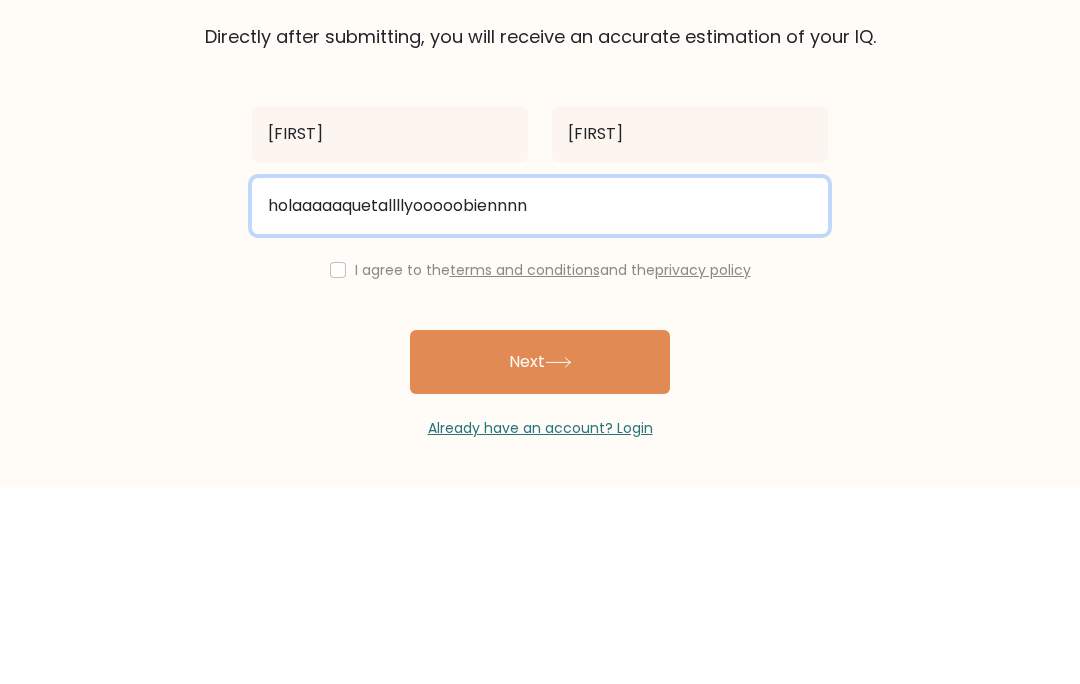 type on "holaaaaaquetallllyooooobiennn" 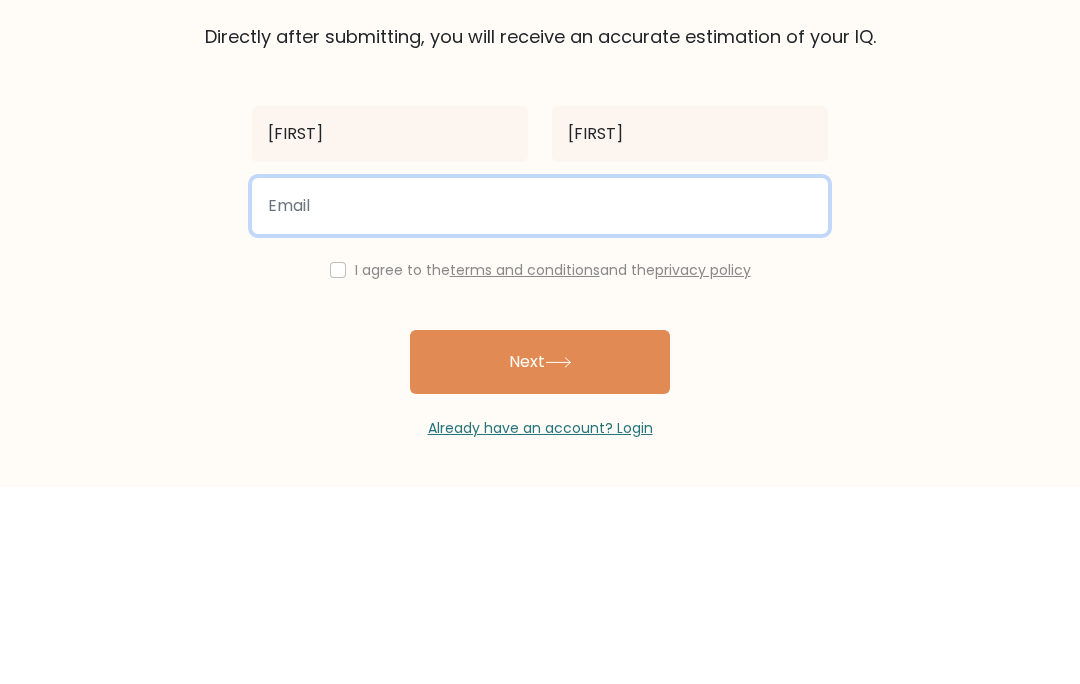 type 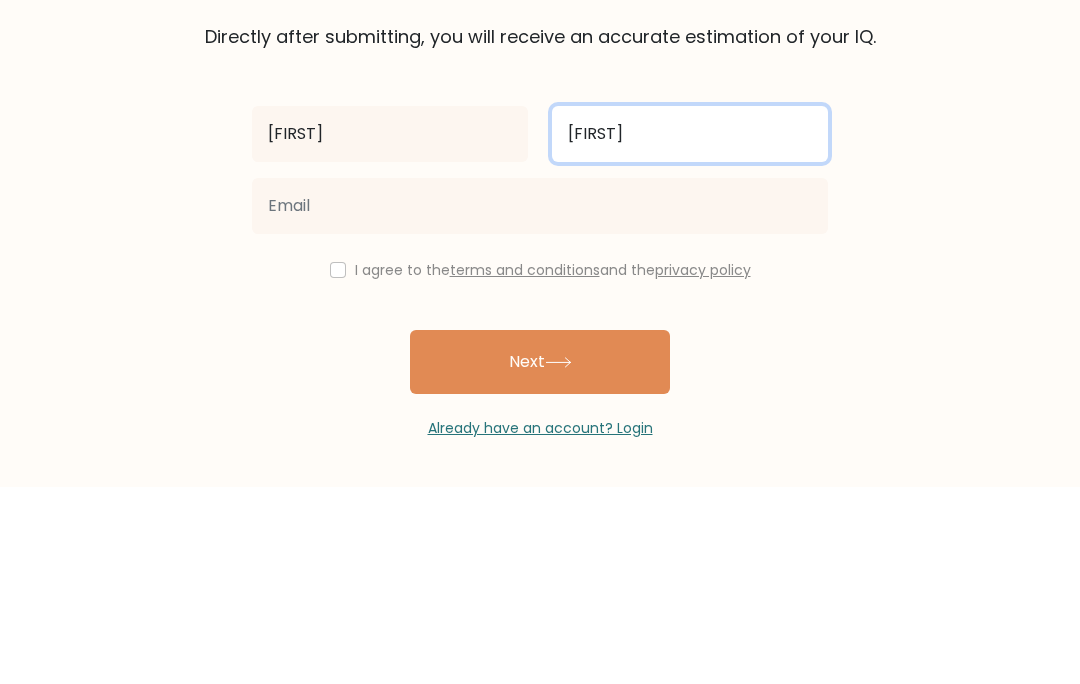 click on "[FIRST]" at bounding box center (690, 331) 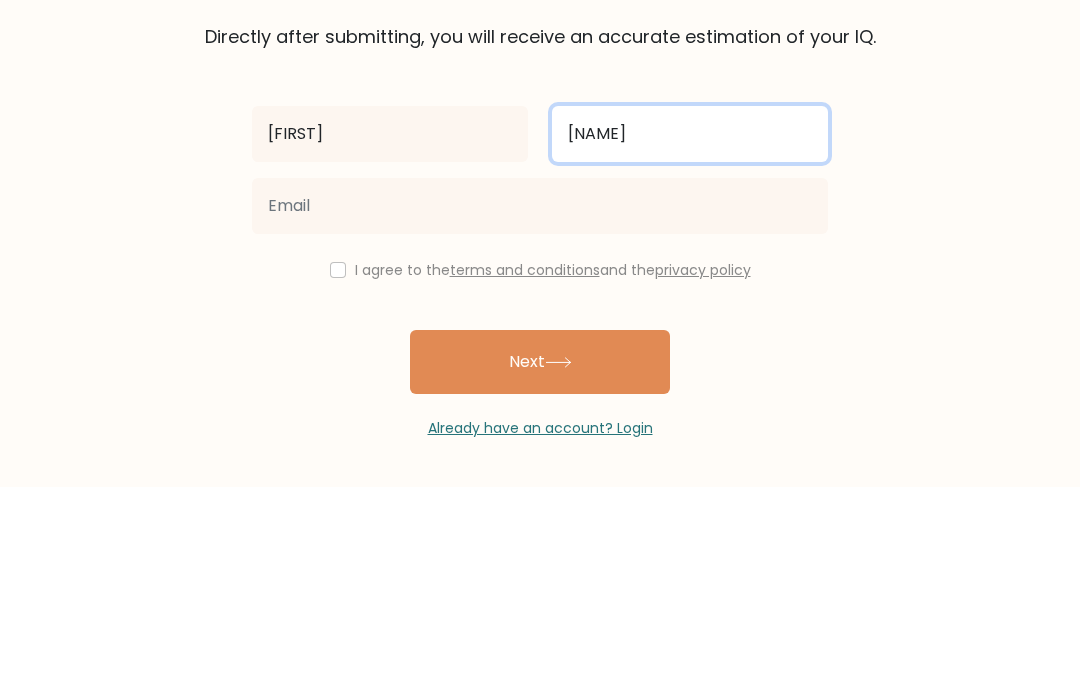 type on "P" 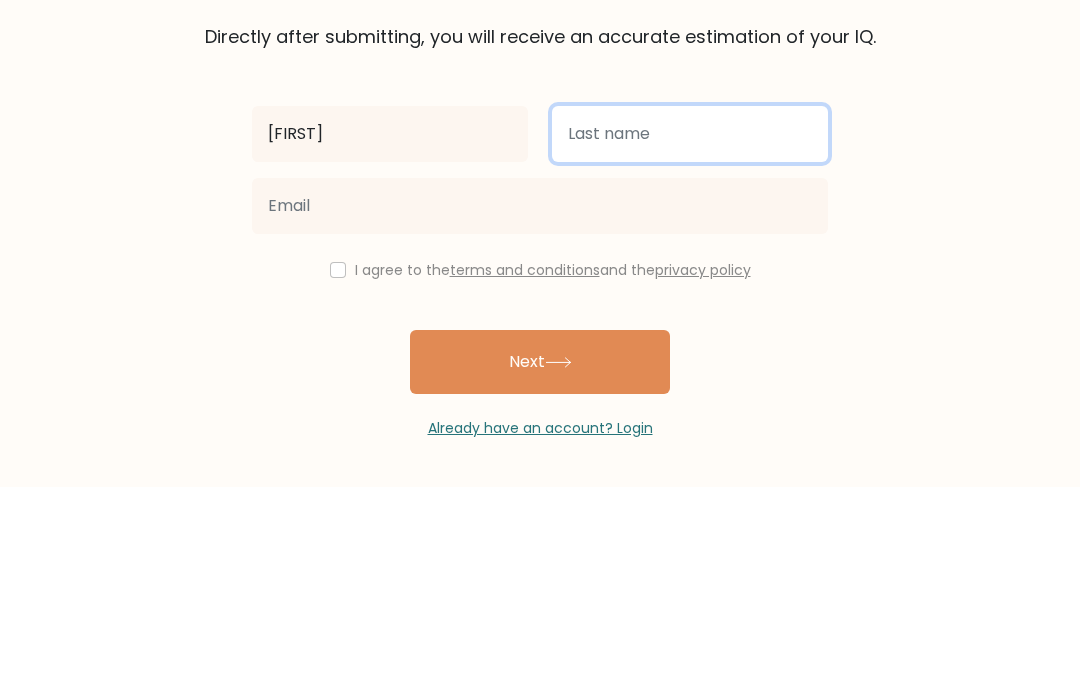 type 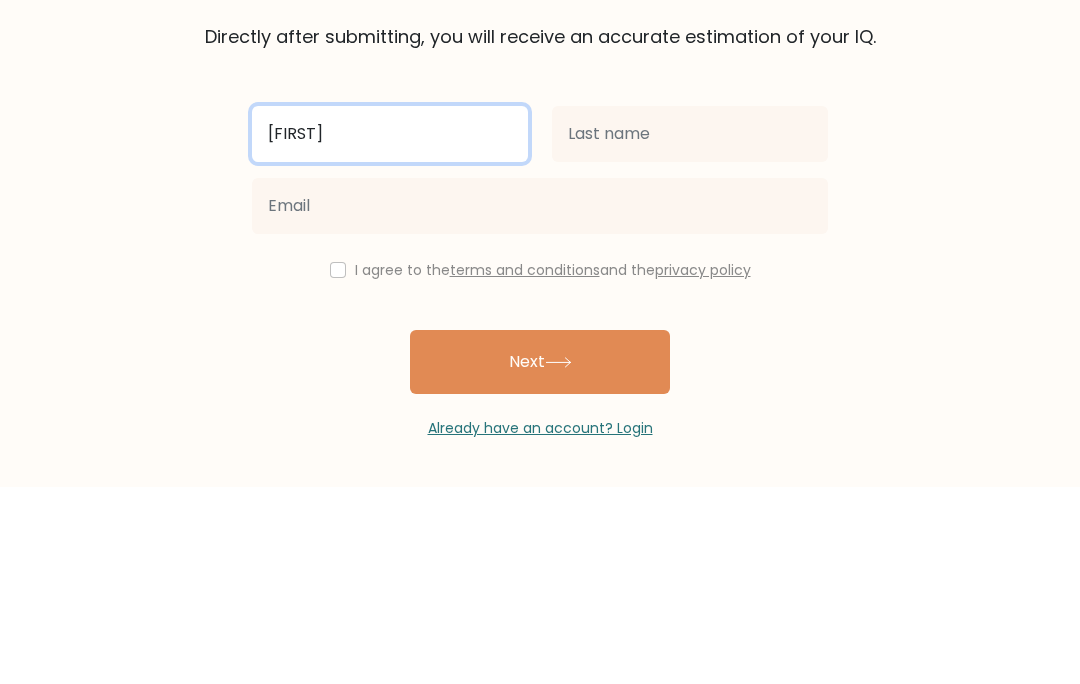 click on "[FIRST]" at bounding box center [390, 331] 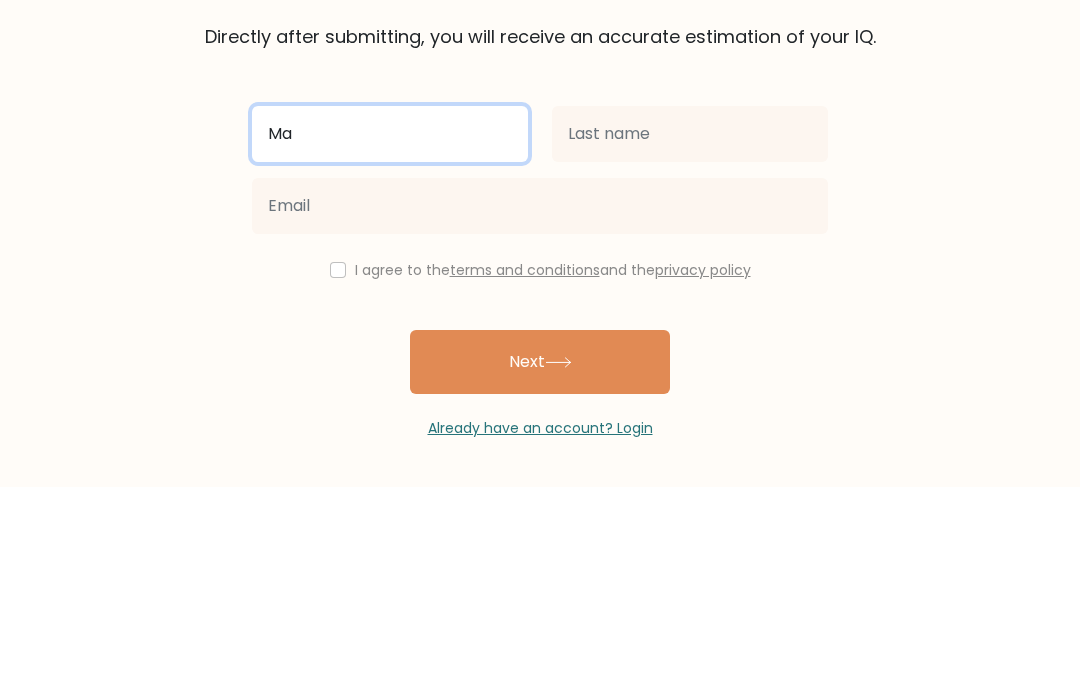 type on "M" 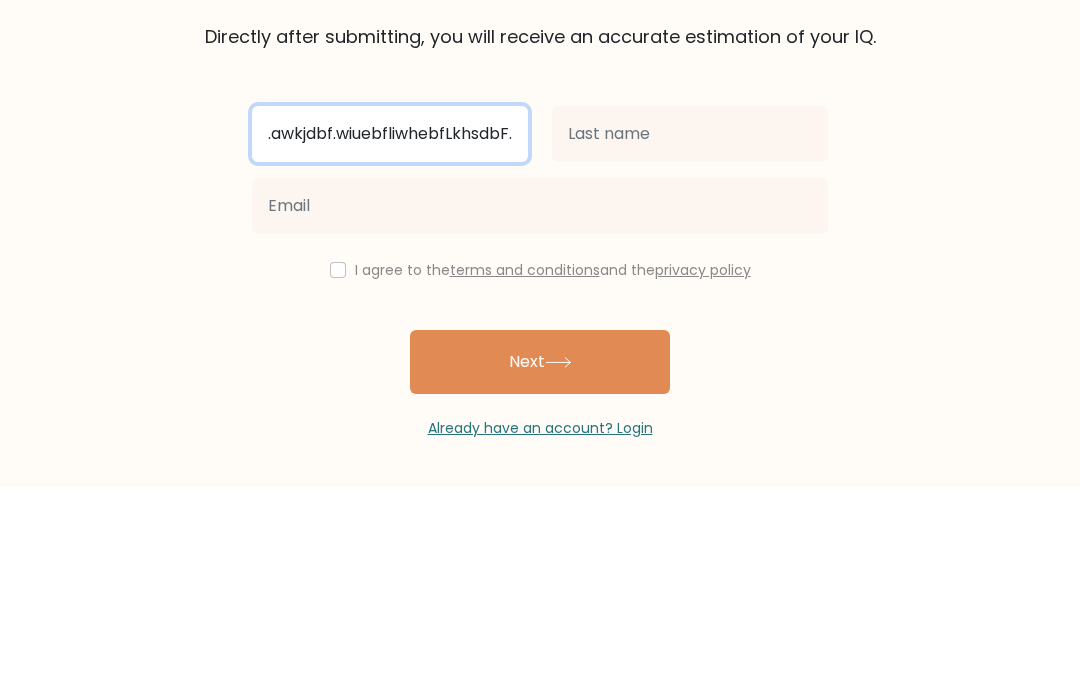 click on "Next" at bounding box center (540, 559) 